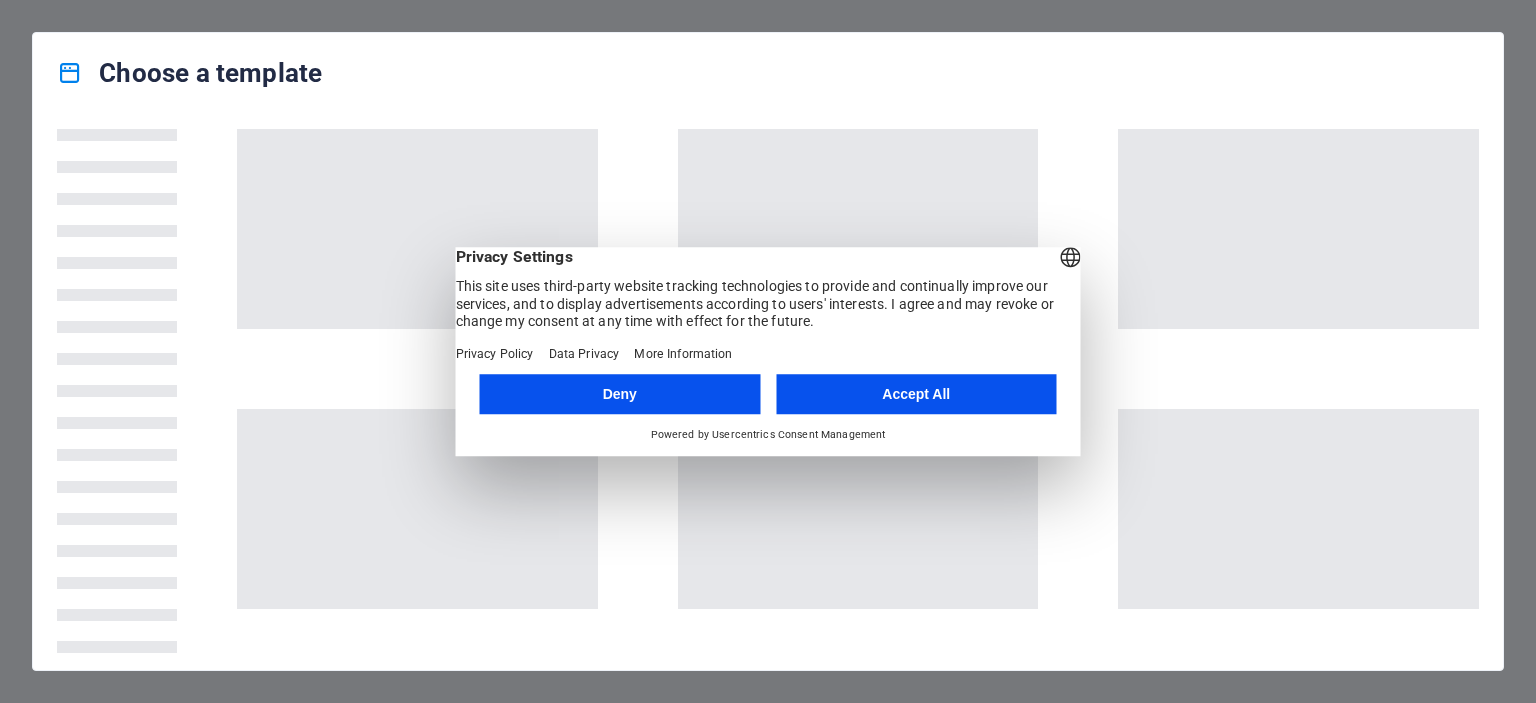 scroll, scrollTop: 0, scrollLeft: 0, axis: both 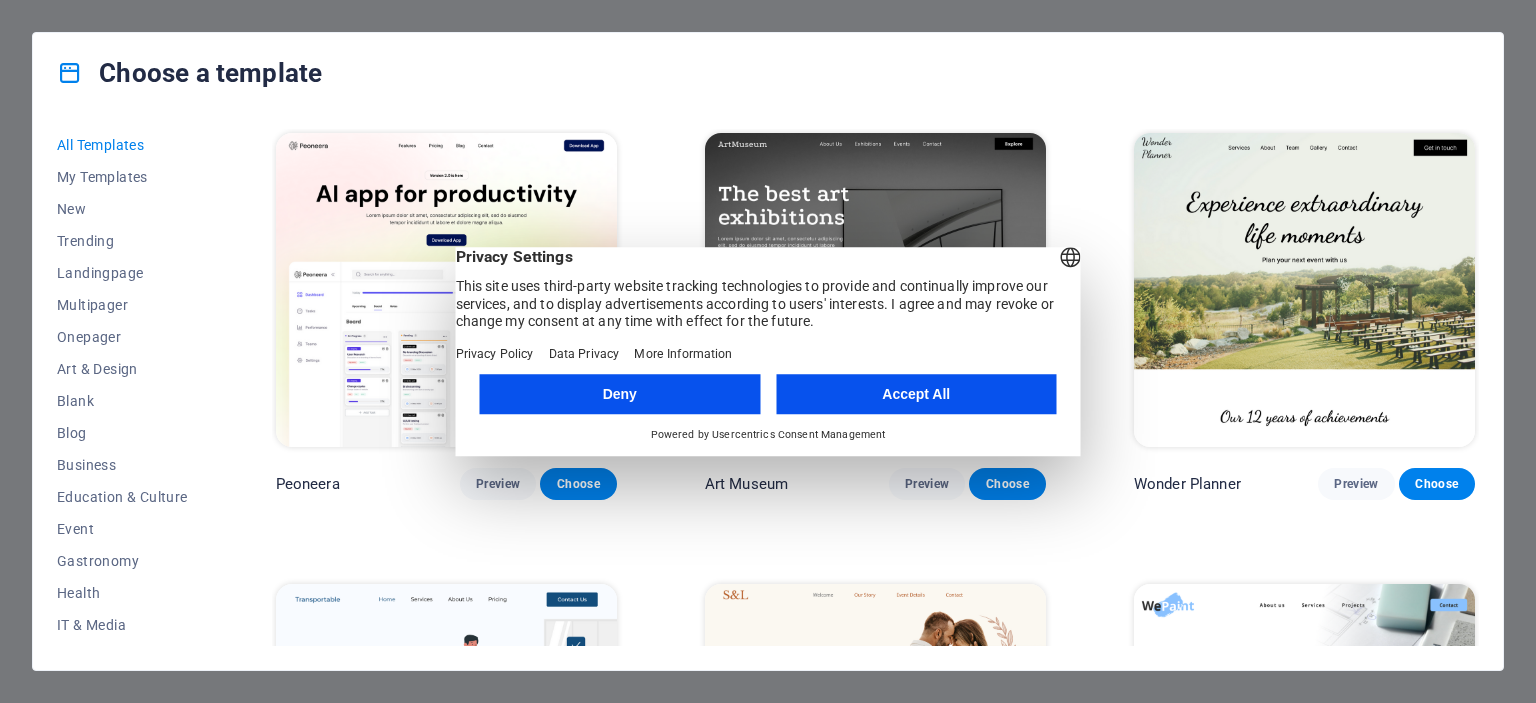 click on "Accept All" at bounding box center [916, 394] 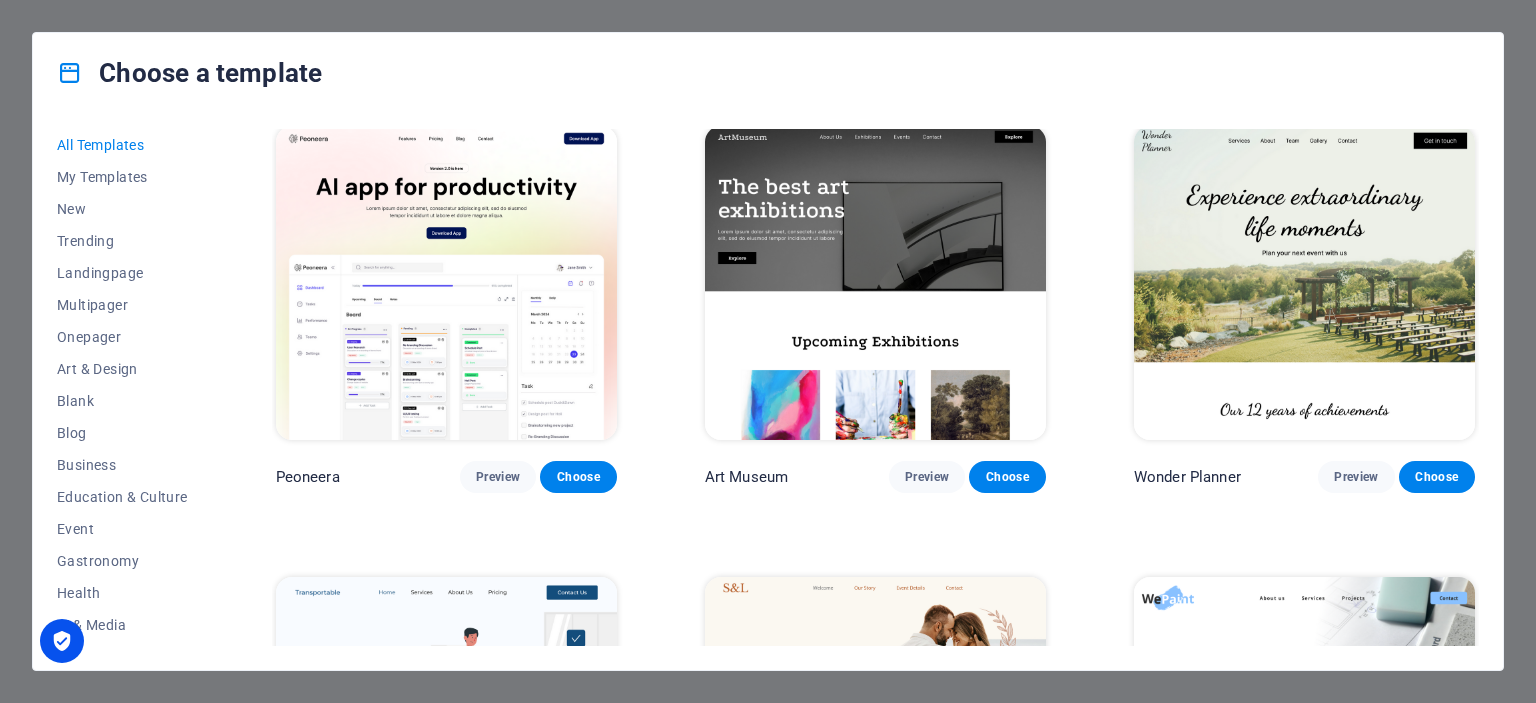 scroll, scrollTop: 0, scrollLeft: 0, axis: both 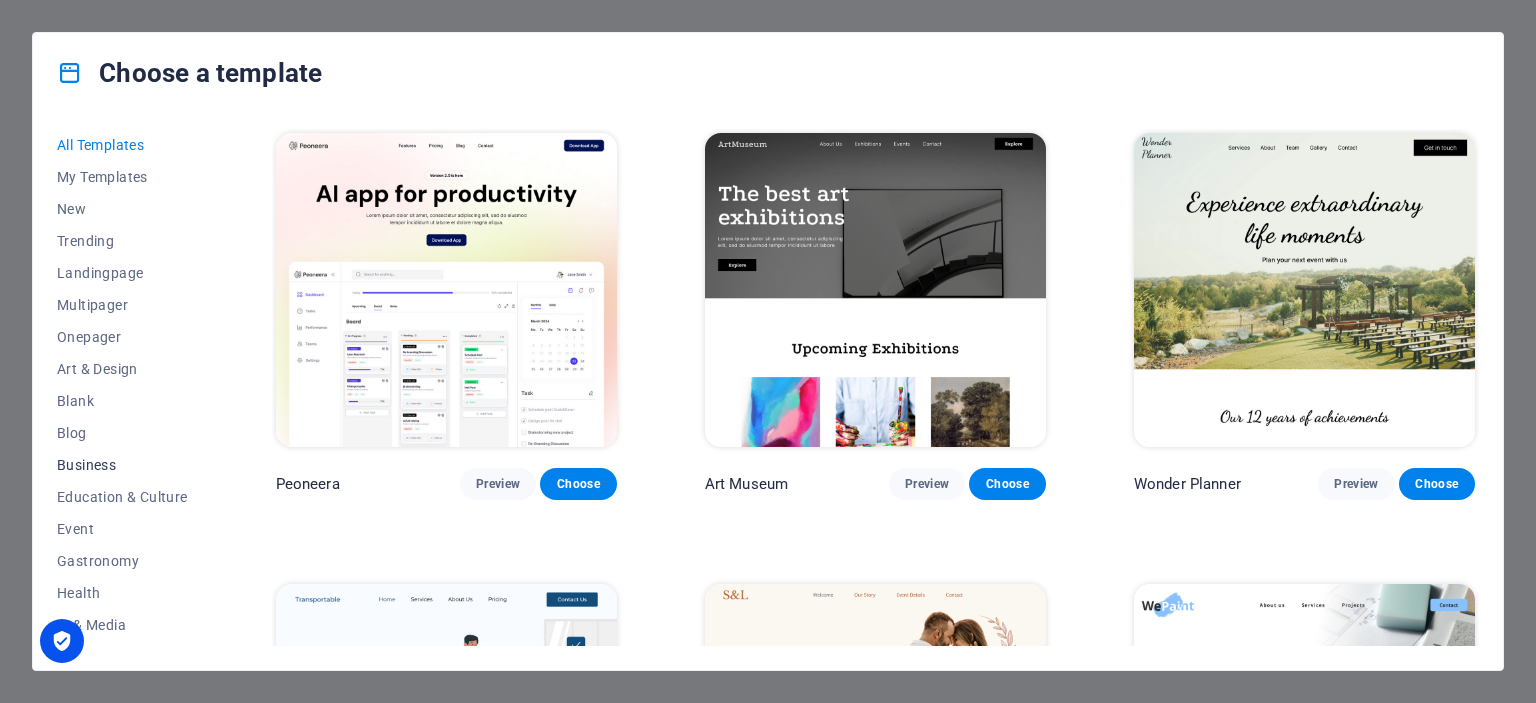 click on "Business" at bounding box center [122, 465] 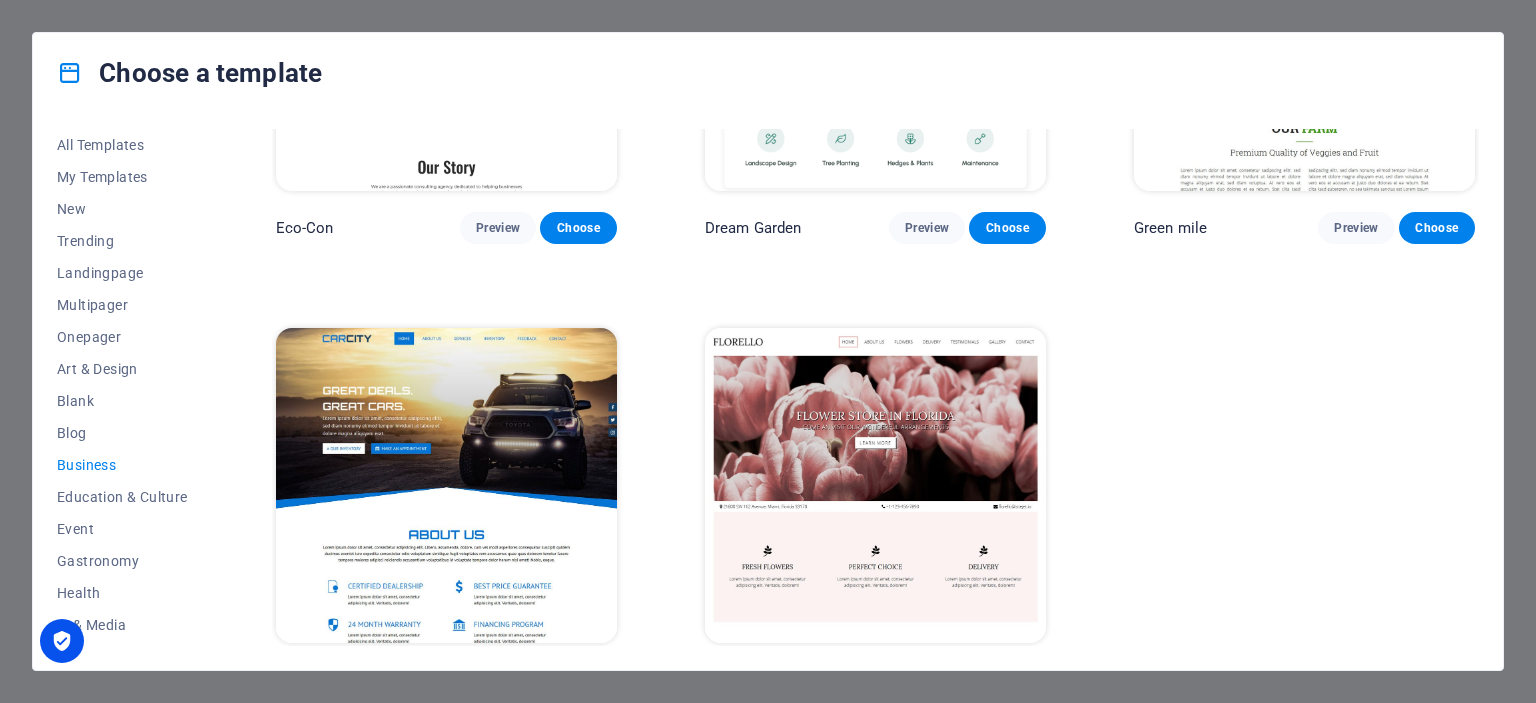 scroll, scrollTop: 300, scrollLeft: 0, axis: vertical 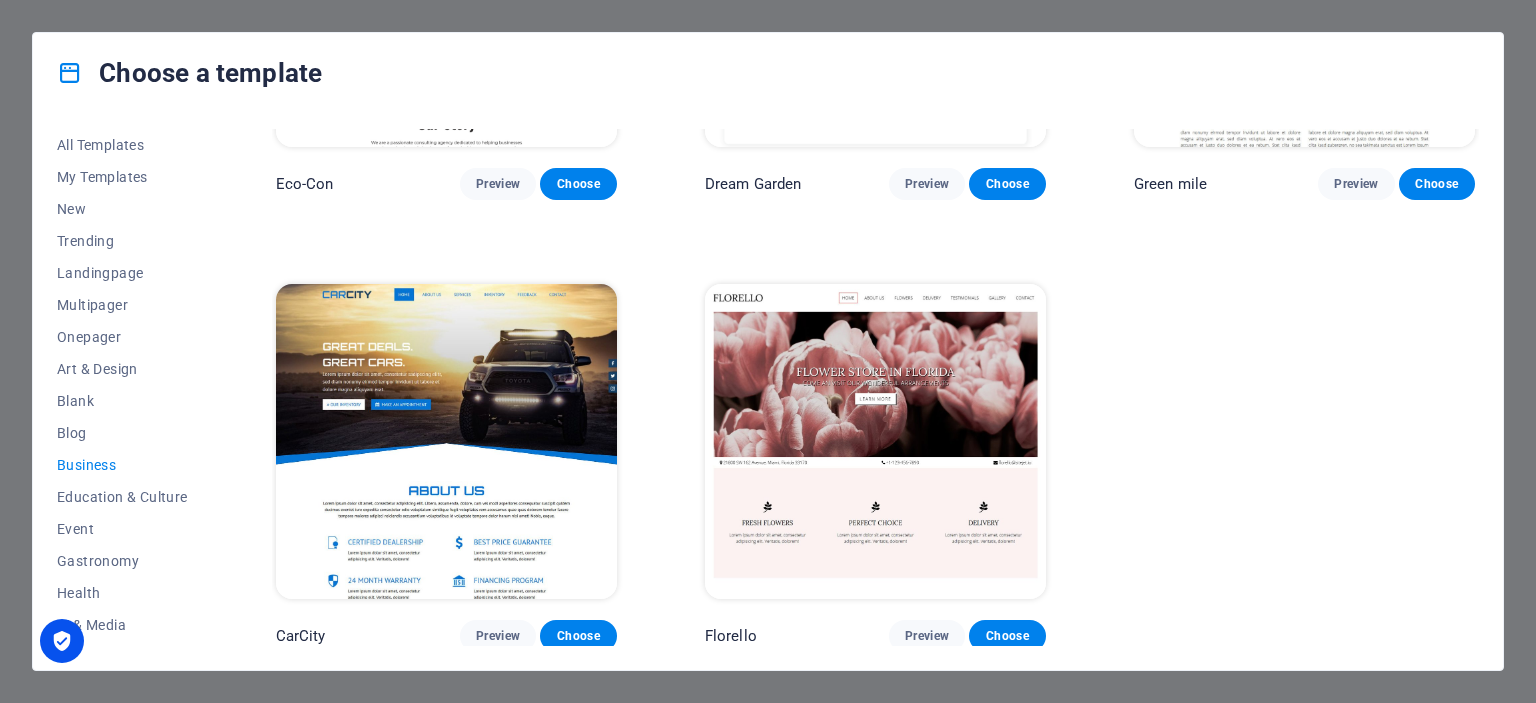 click at bounding box center [875, 441] 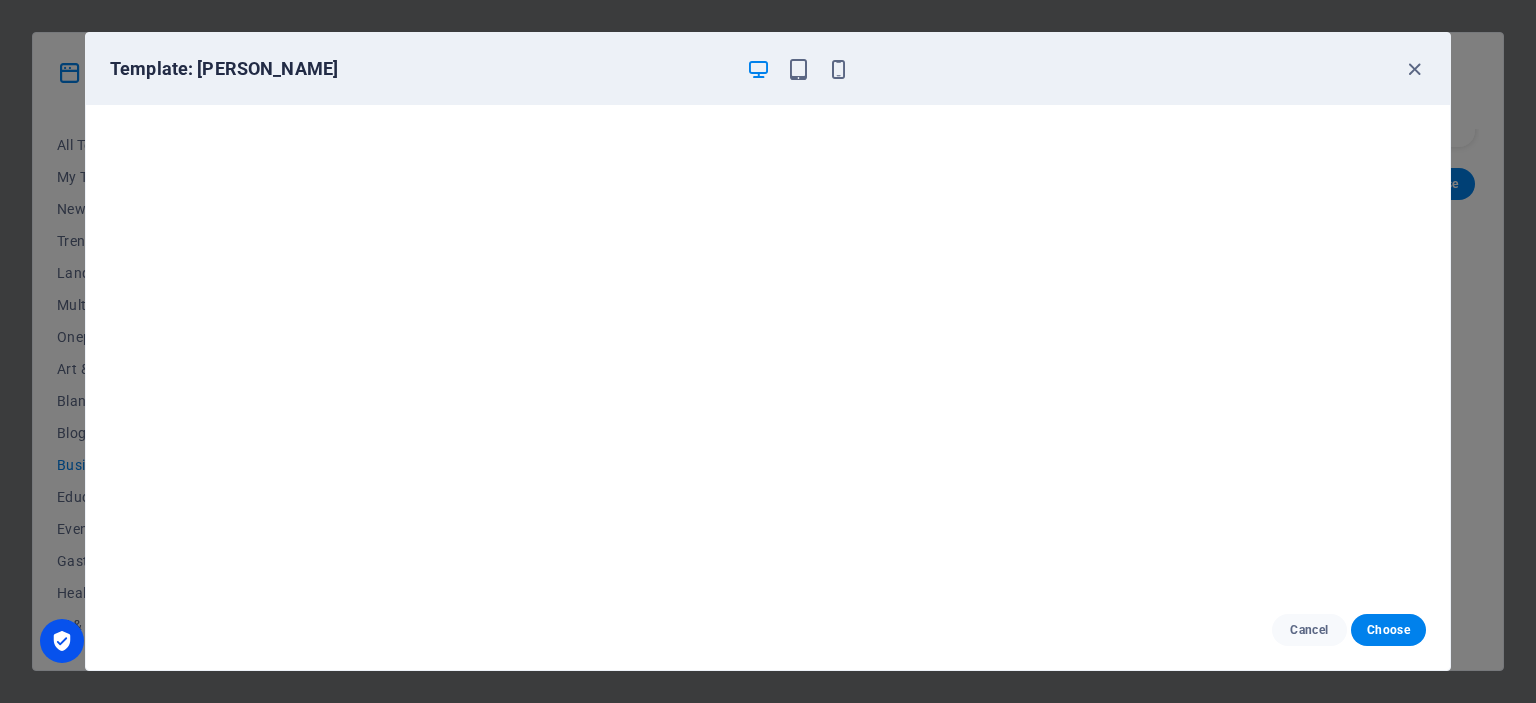 scroll, scrollTop: 5, scrollLeft: 0, axis: vertical 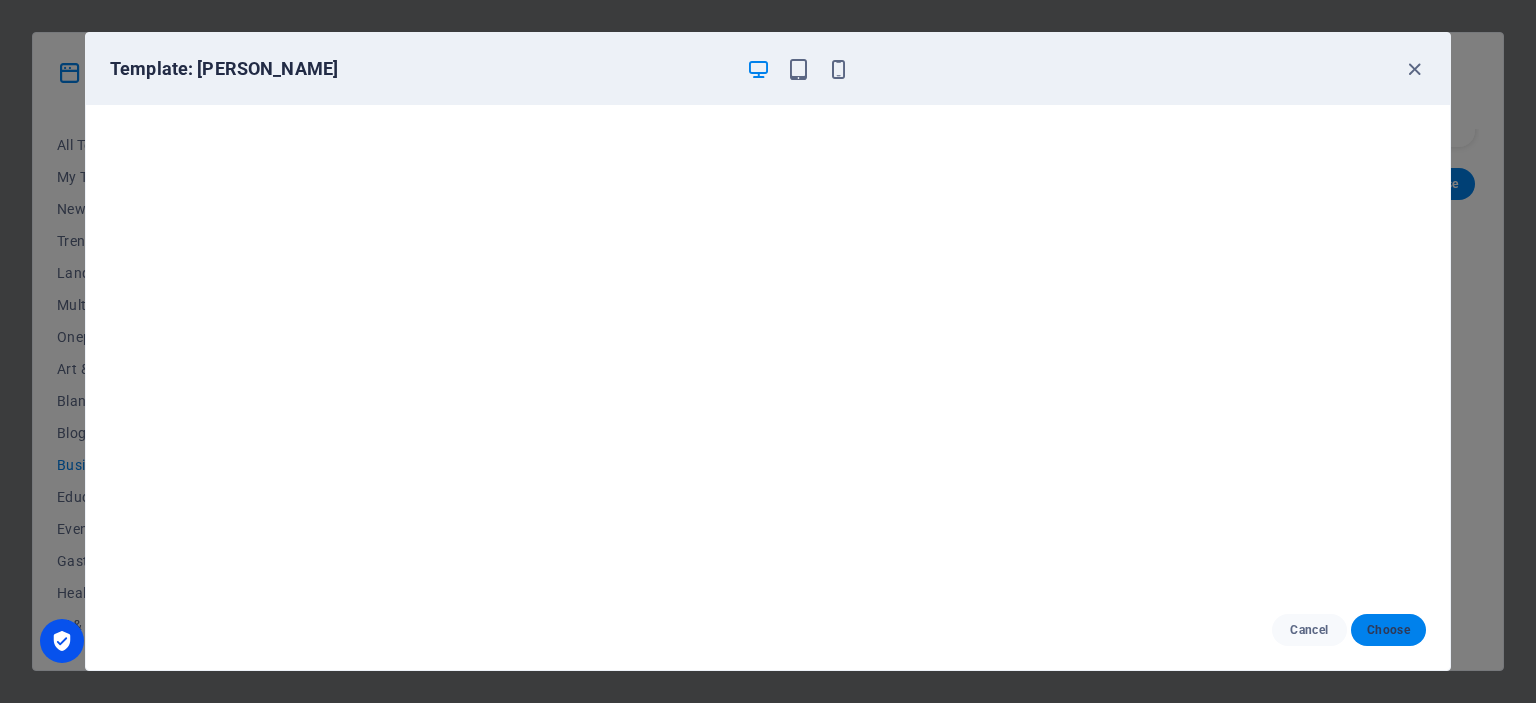 click on "Choose" at bounding box center (1388, 630) 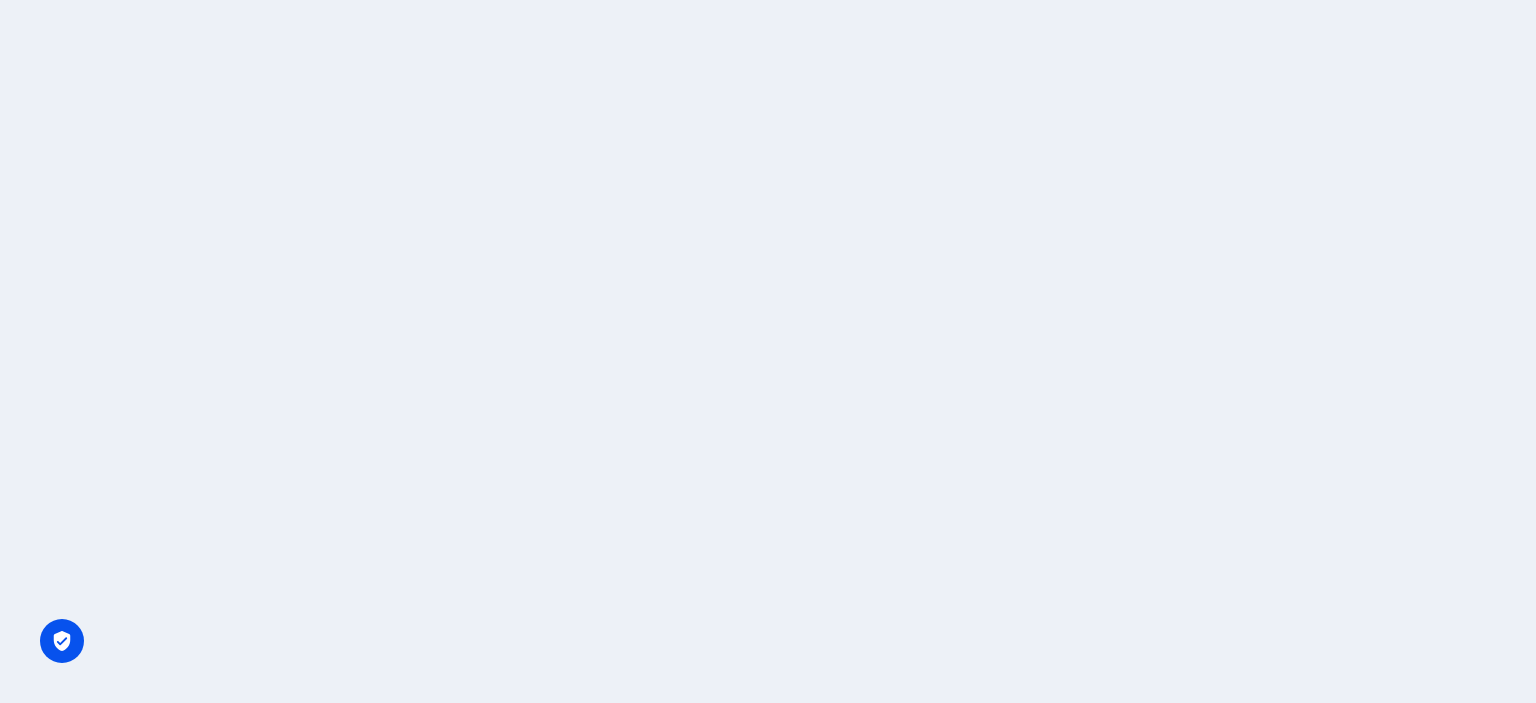 scroll, scrollTop: 0, scrollLeft: 0, axis: both 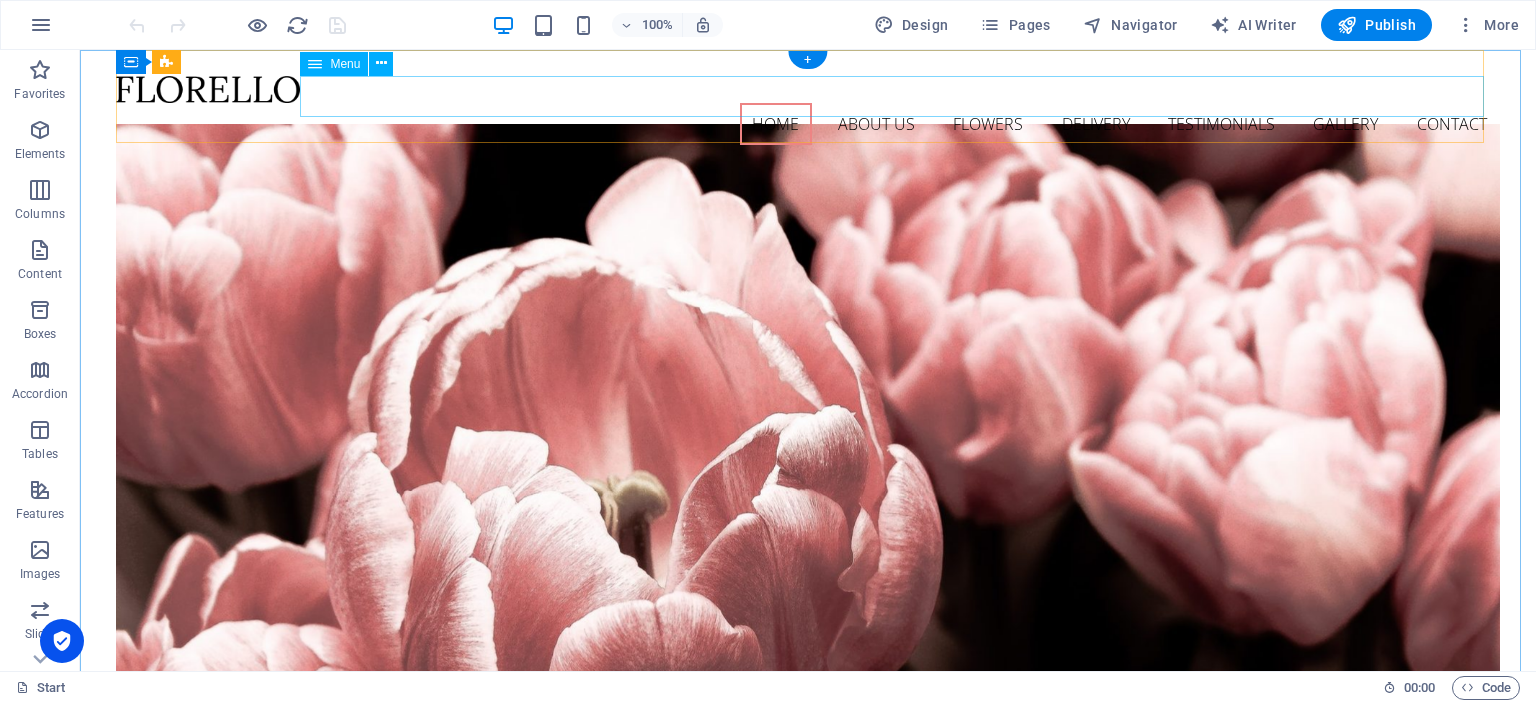 click on "Home About us Flowers Delivery Testimonials Gallery Contact" at bounding box center [807, 124] 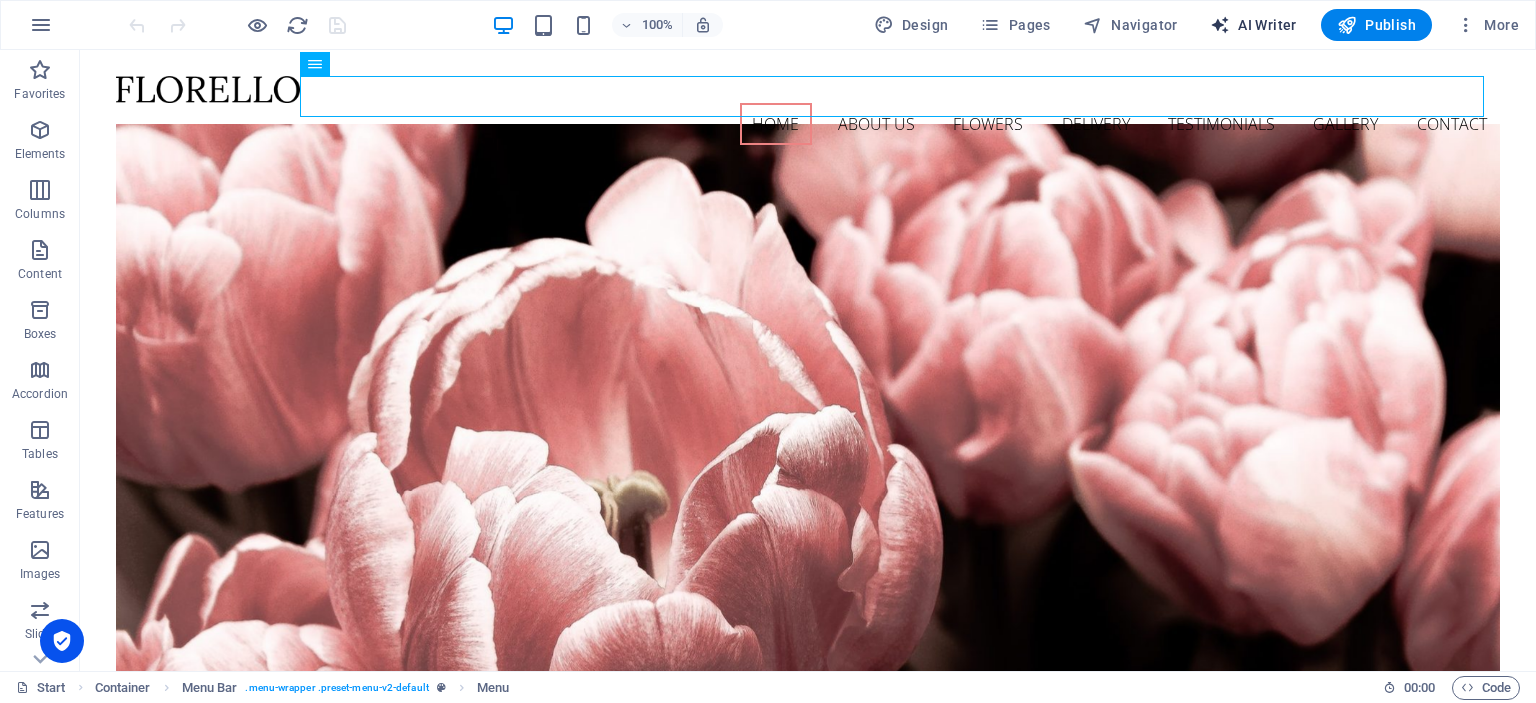 click on "AI Writer" at bounding box center (1253, 25) 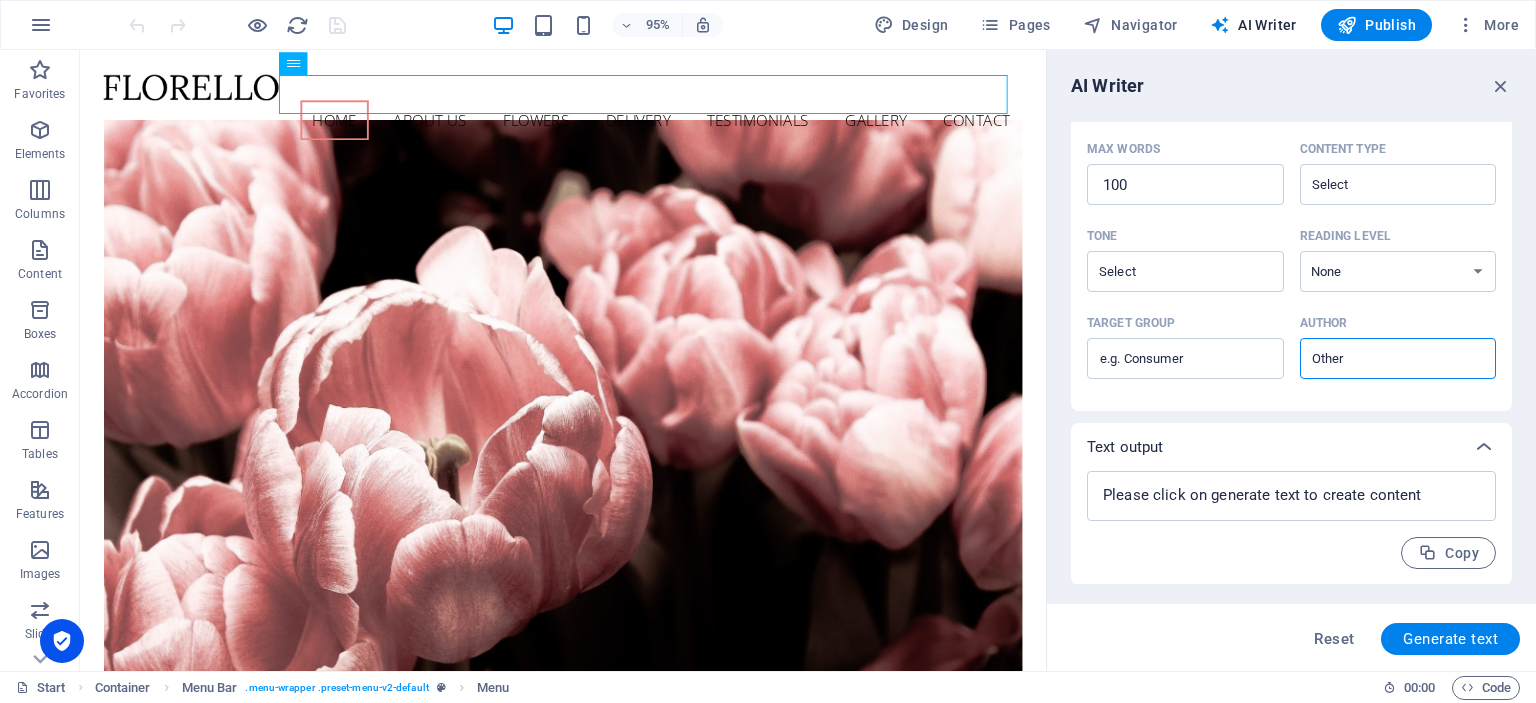 scroll, scrollTop: 0, scrollLeft: 0, axis: both 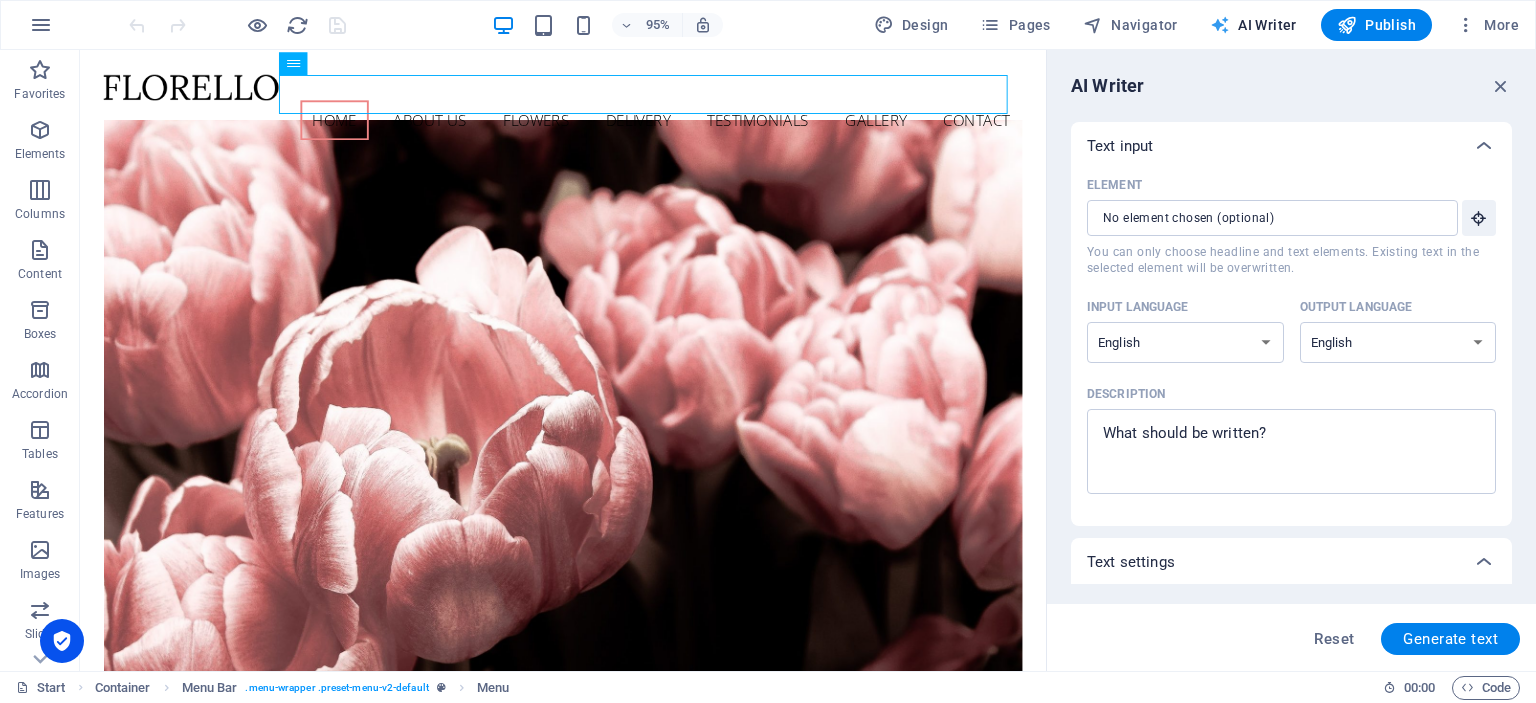 click on "AI Writer" at bounding box center (1253, 25) 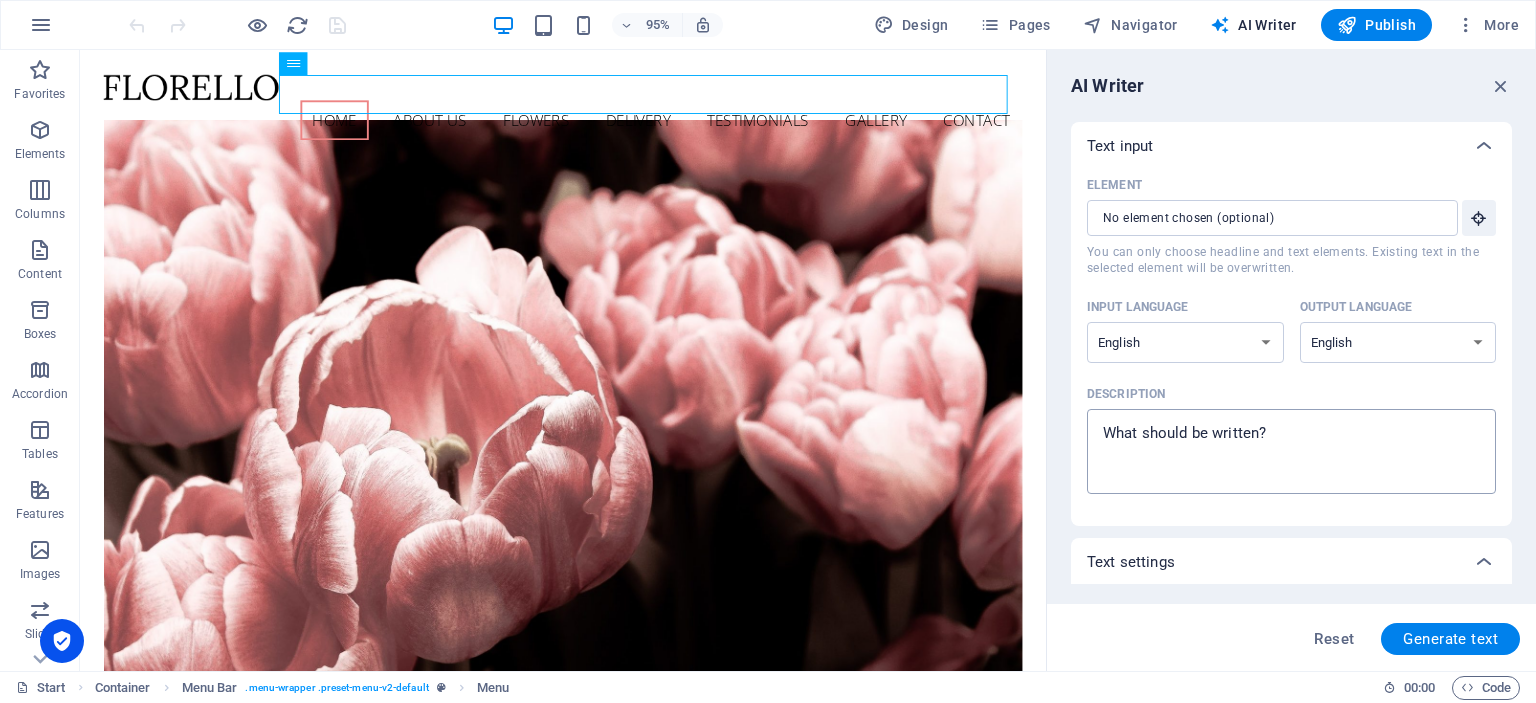 type on "x" 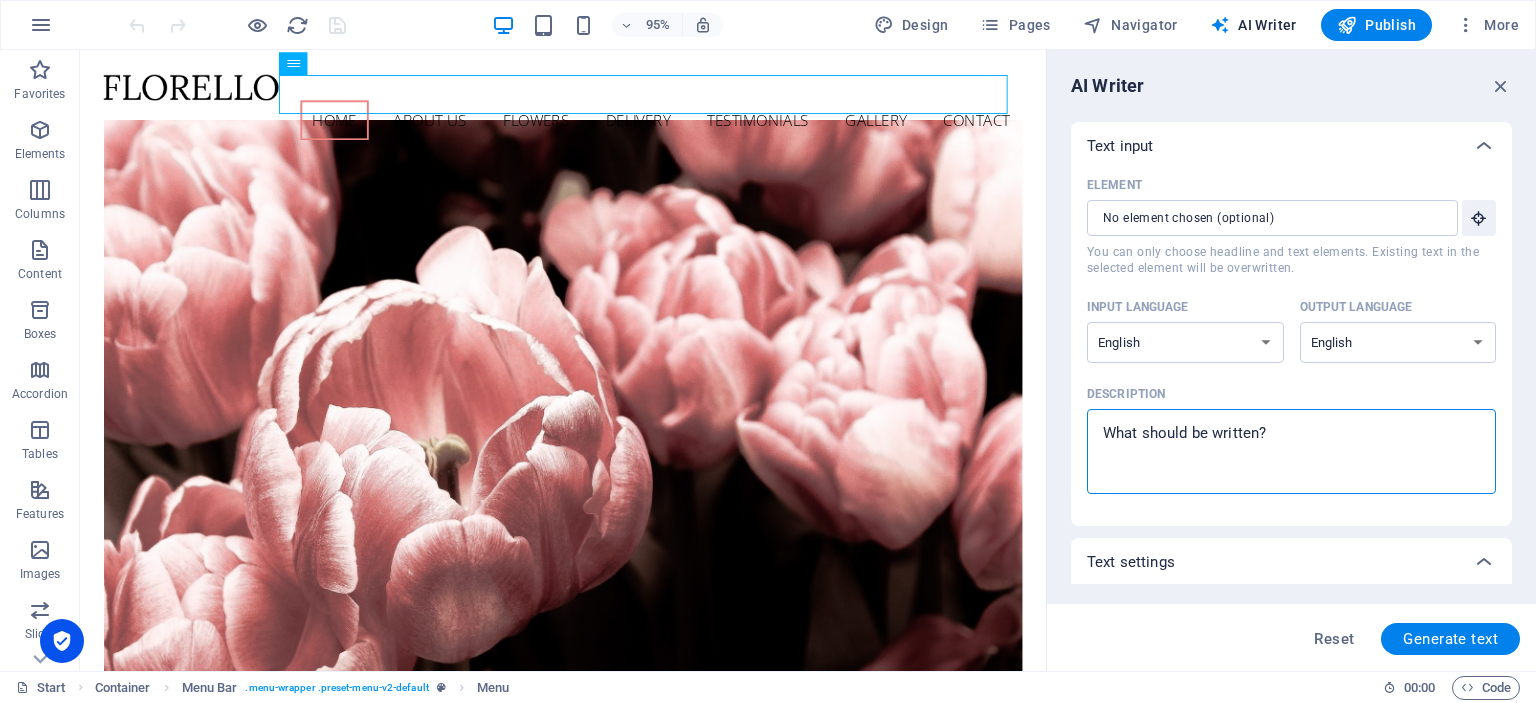 drag, startPoint x: 1278, startPoint y: 432, endPoint x: 1074, endPoint y: 435, distance: 204.02206 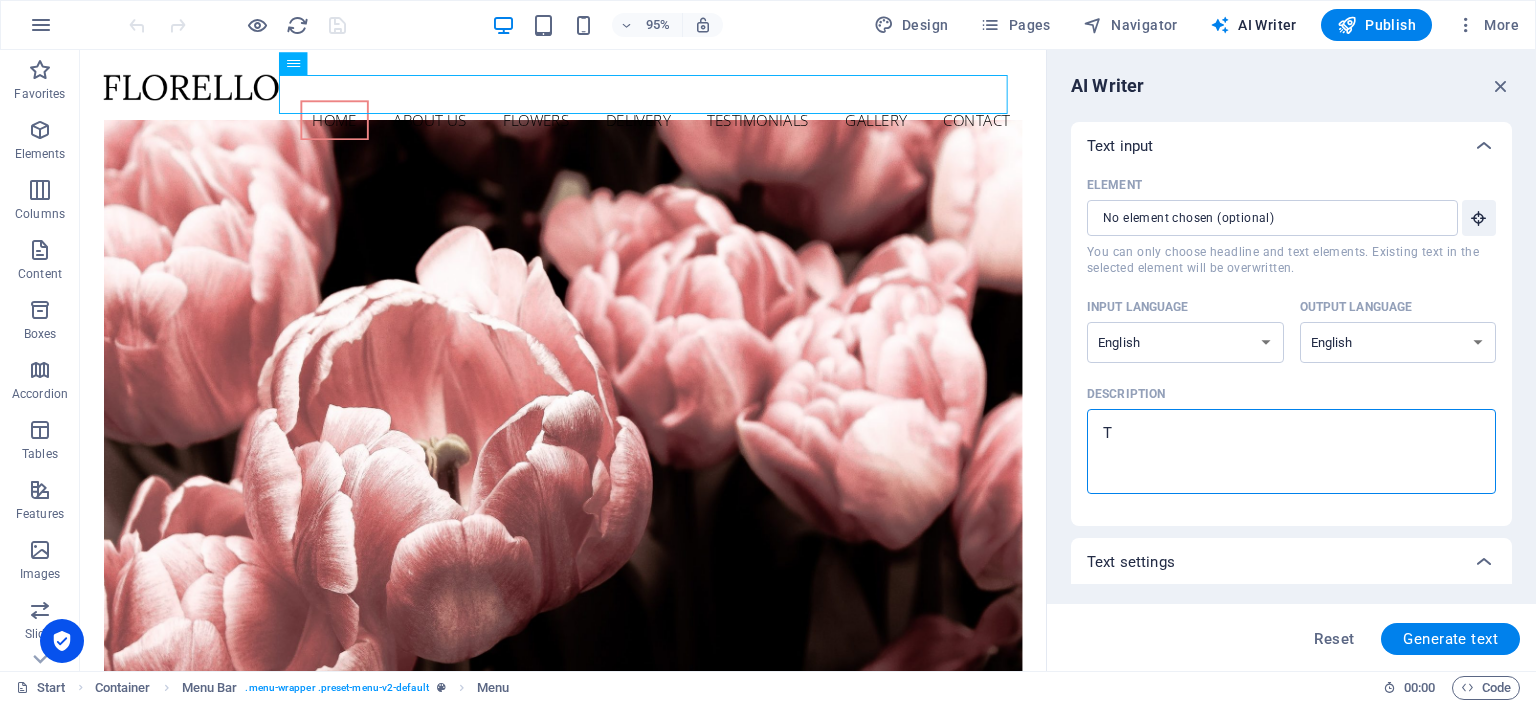 type on "Th" 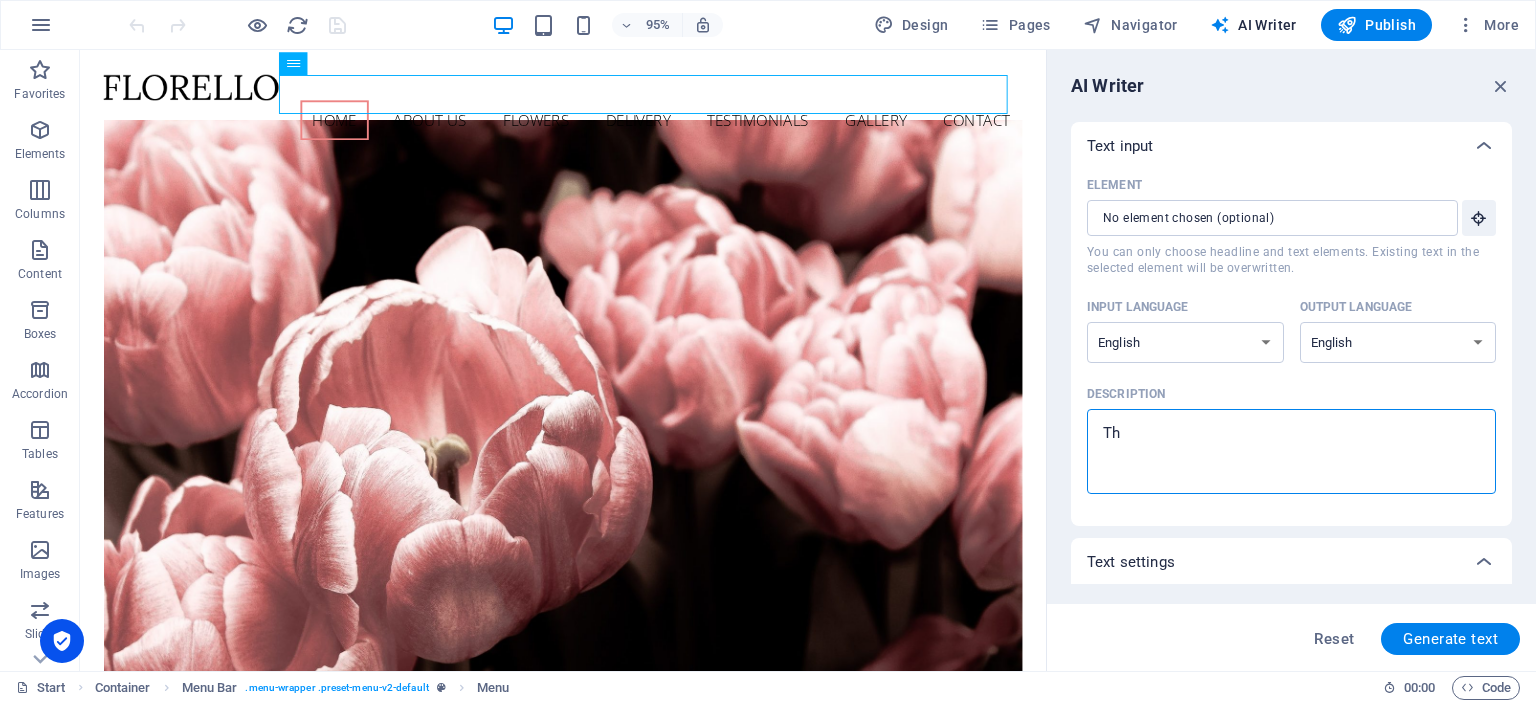 type on "The" 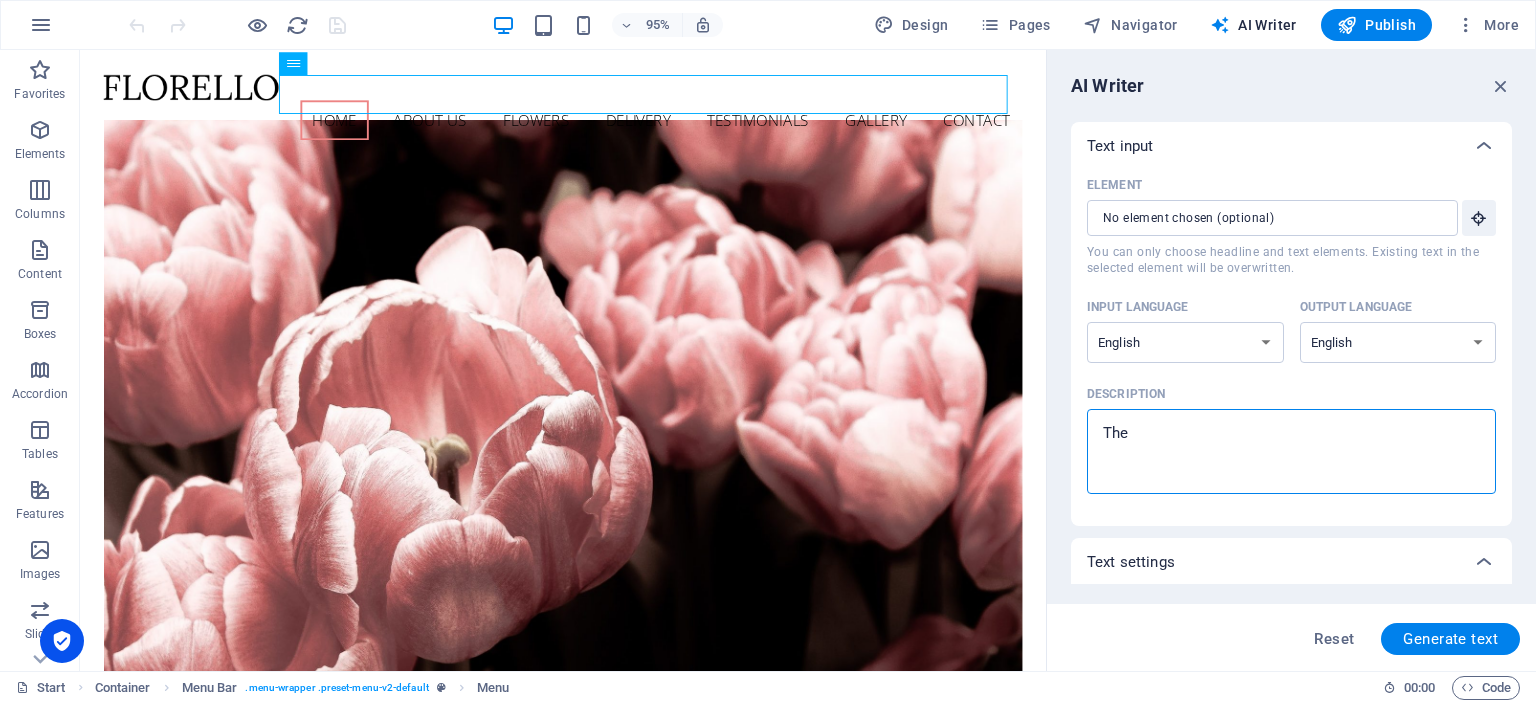 type on "Th" 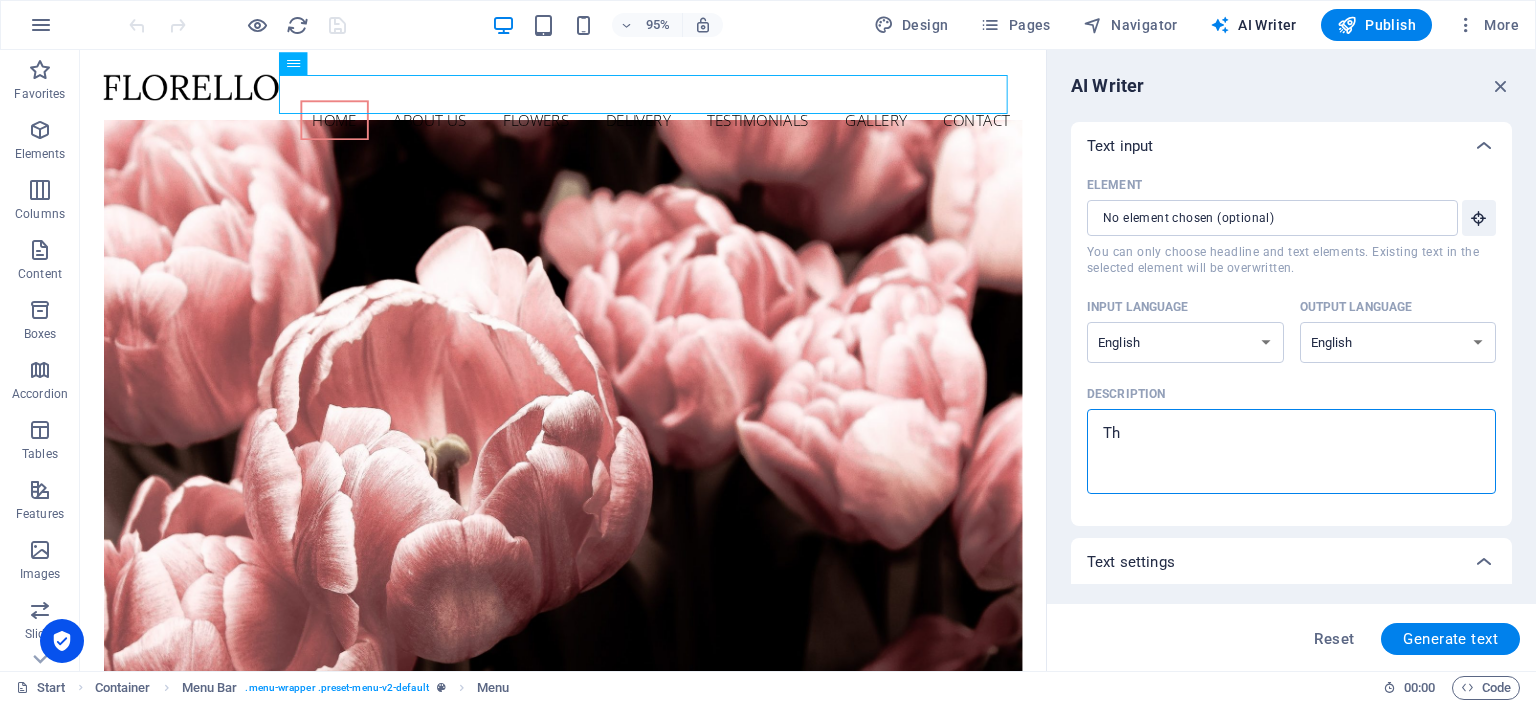 type on "T" 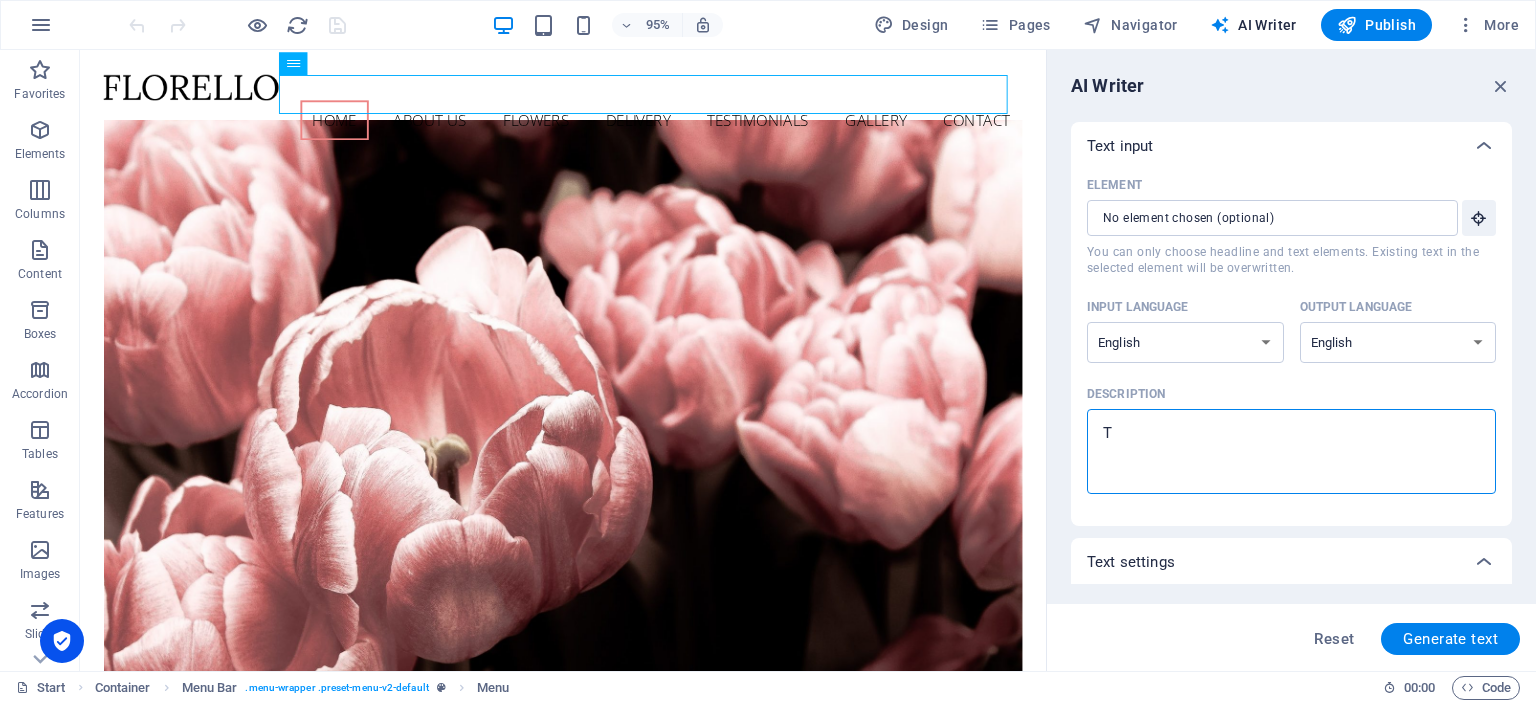 type 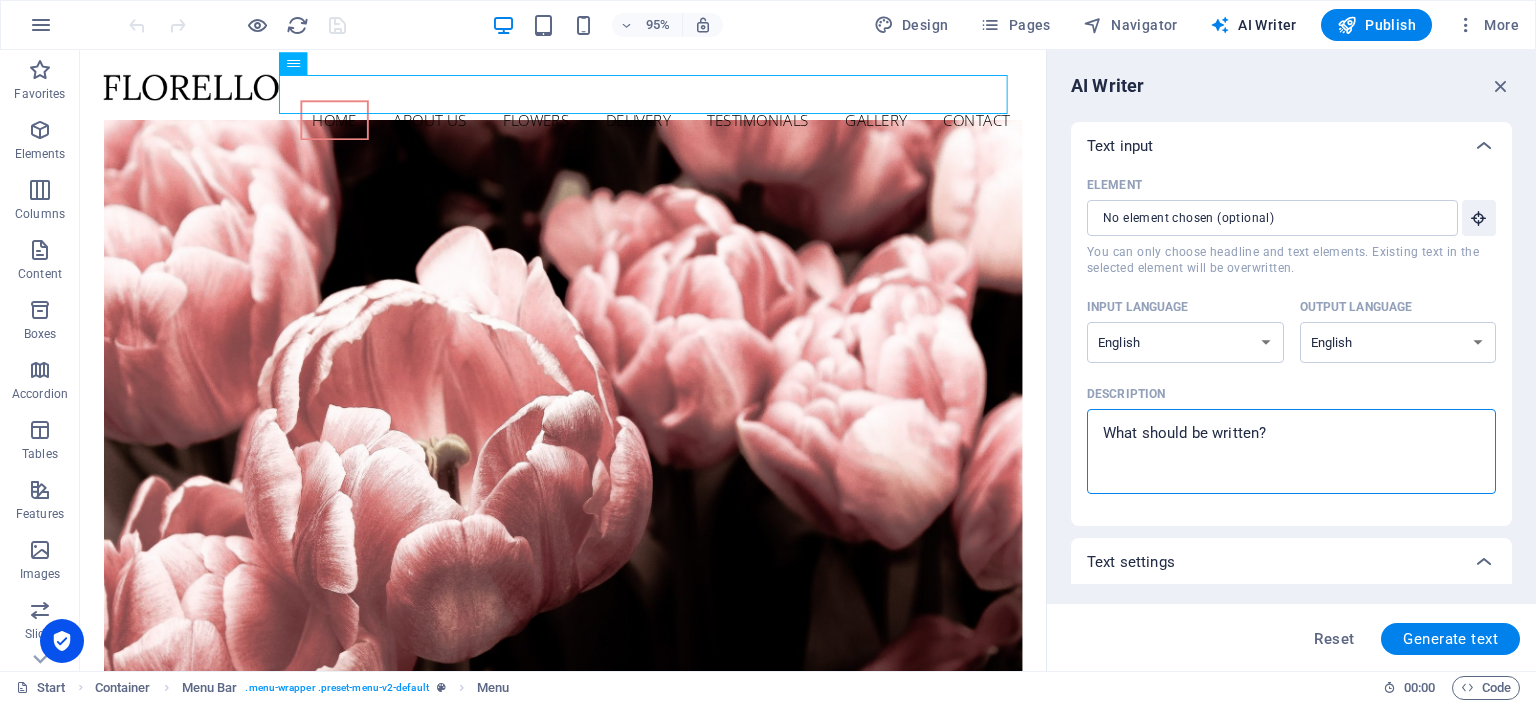 type on "W" 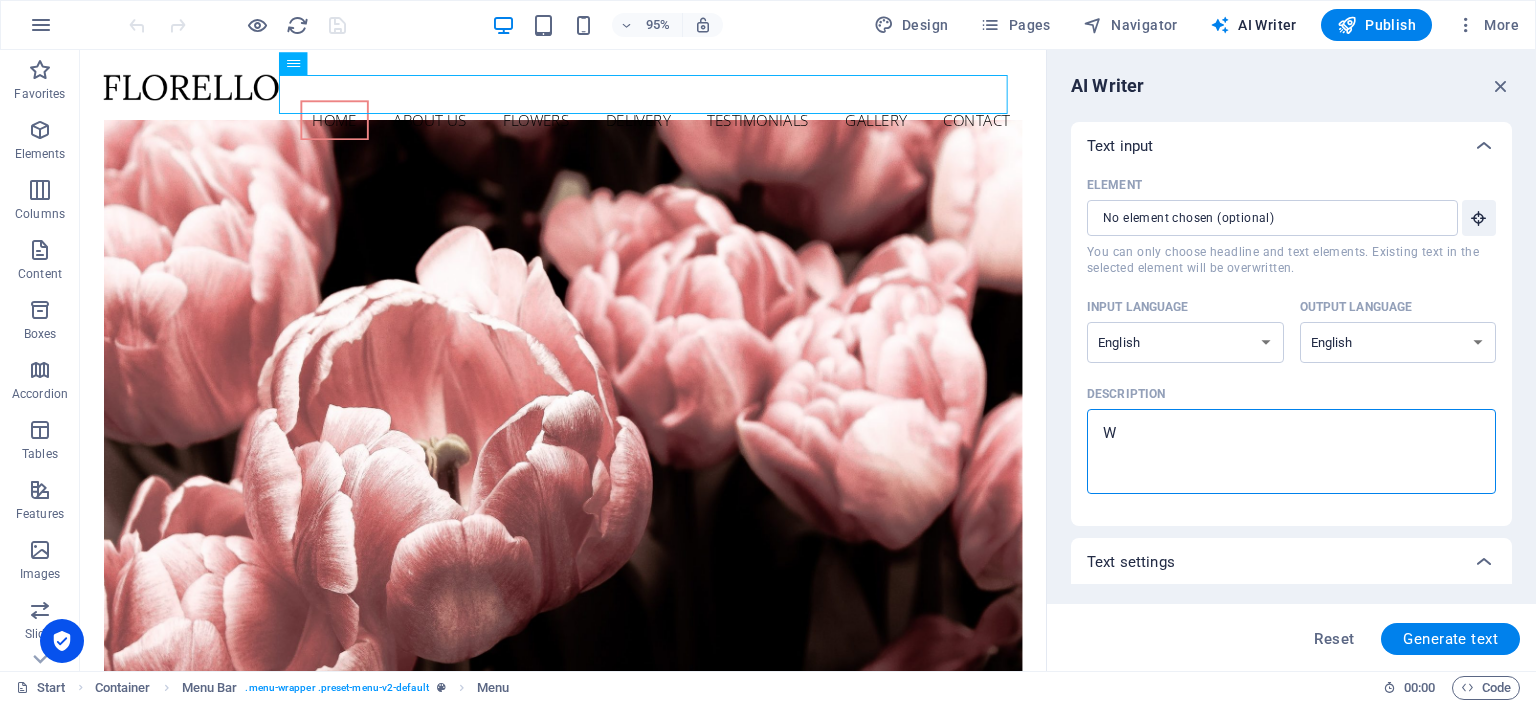 type on "We" 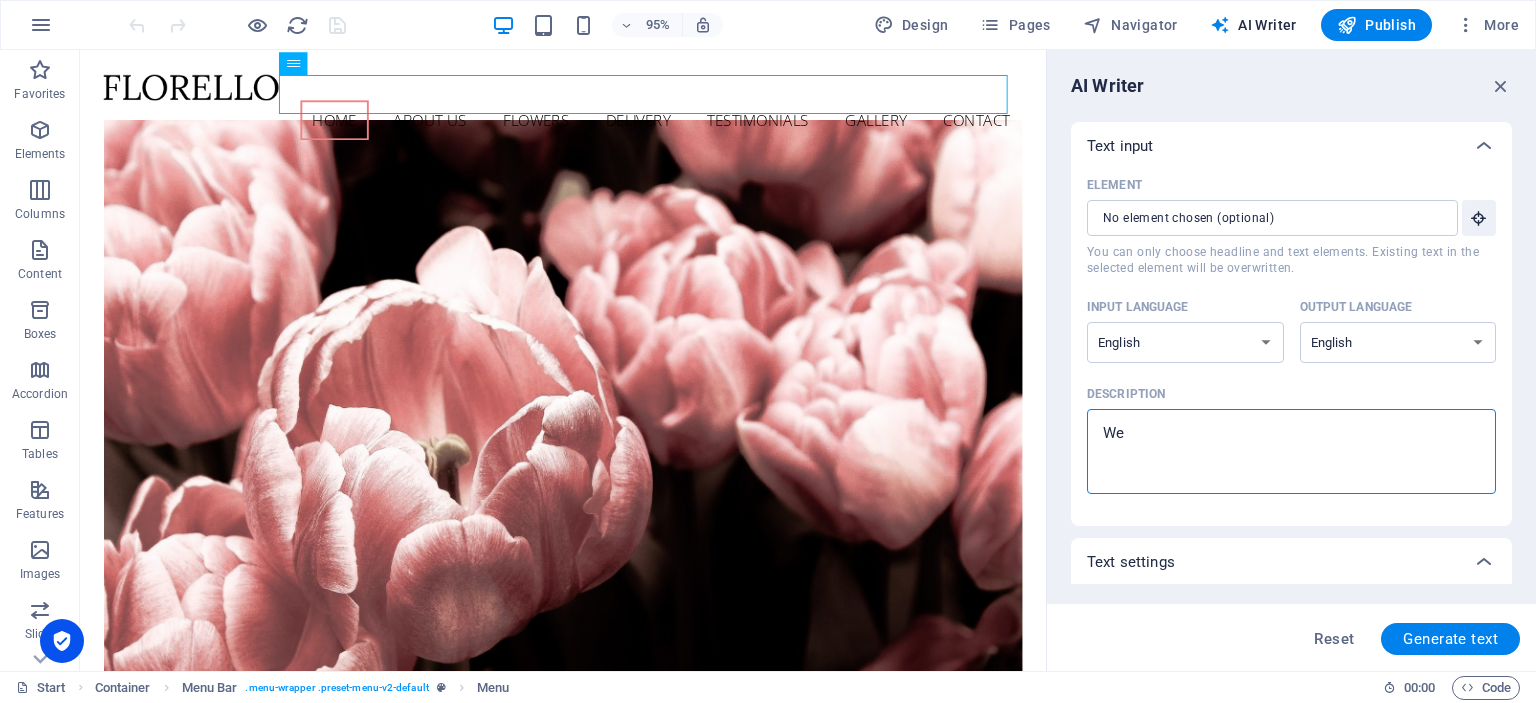 type on "We" 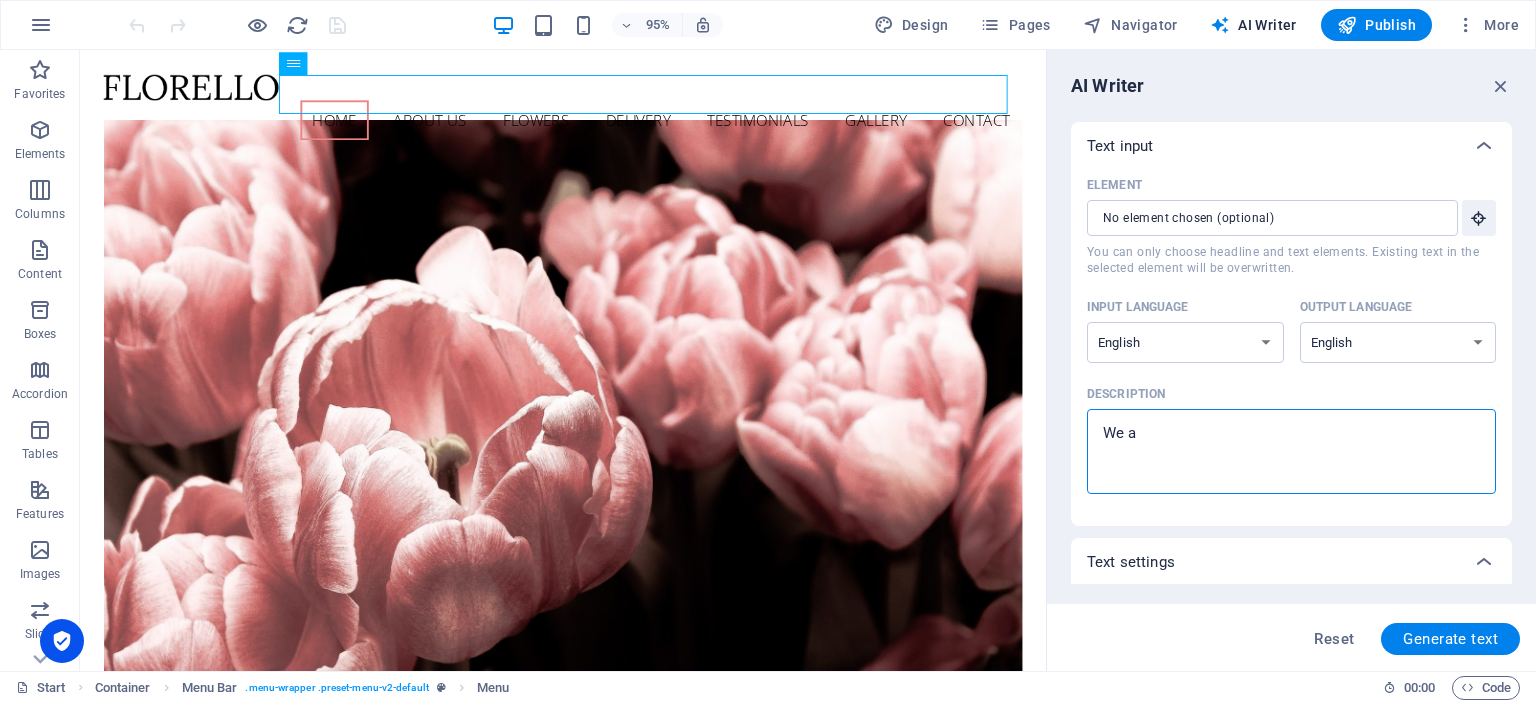 type on "We ar" 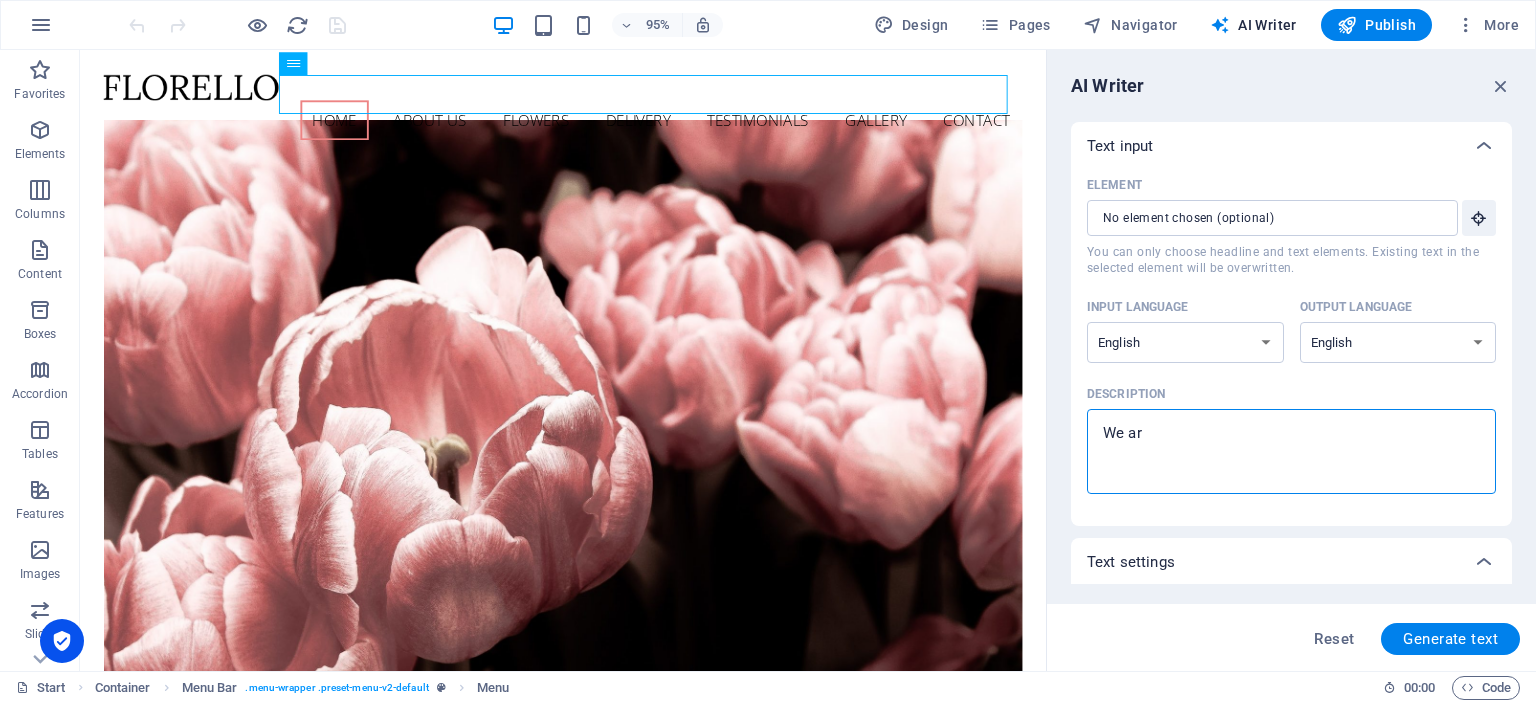 type on "x" 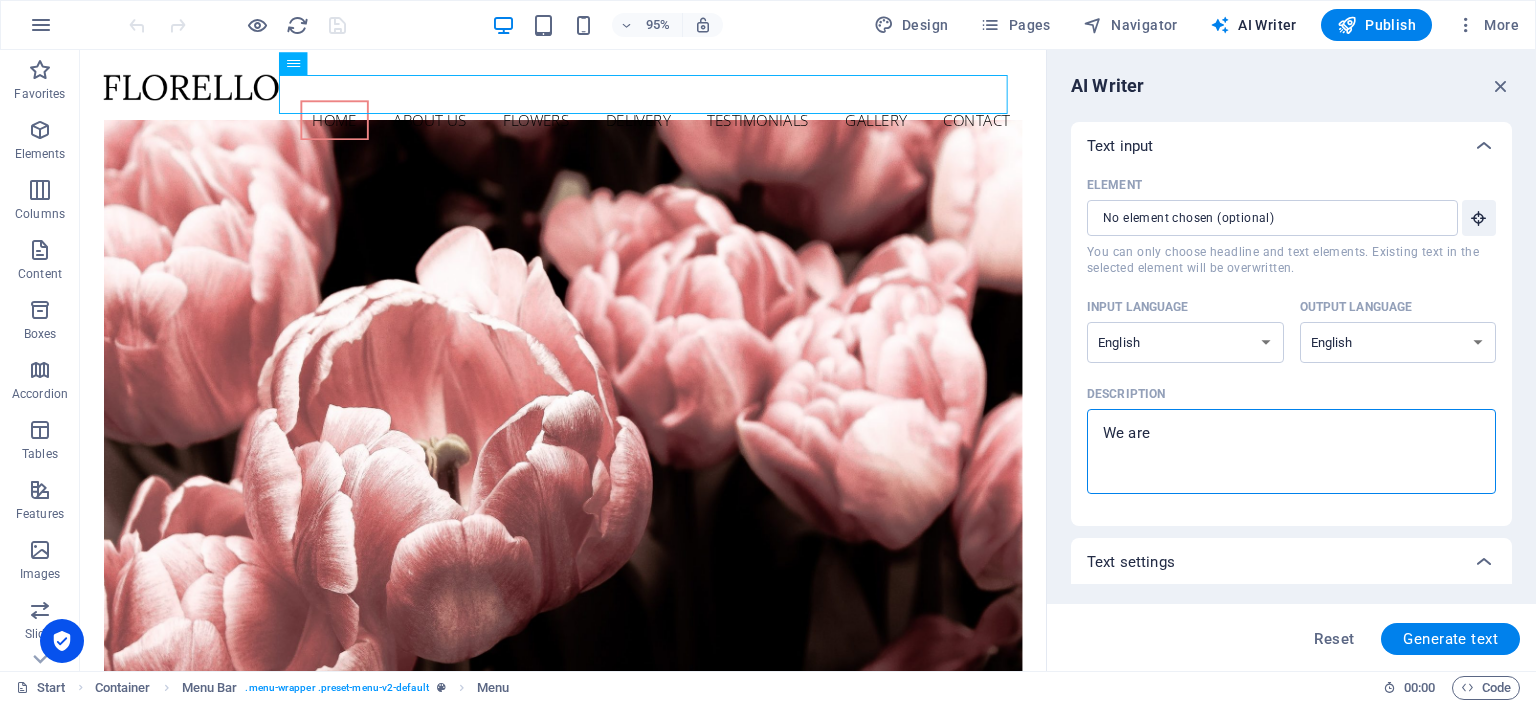 type on "We are" 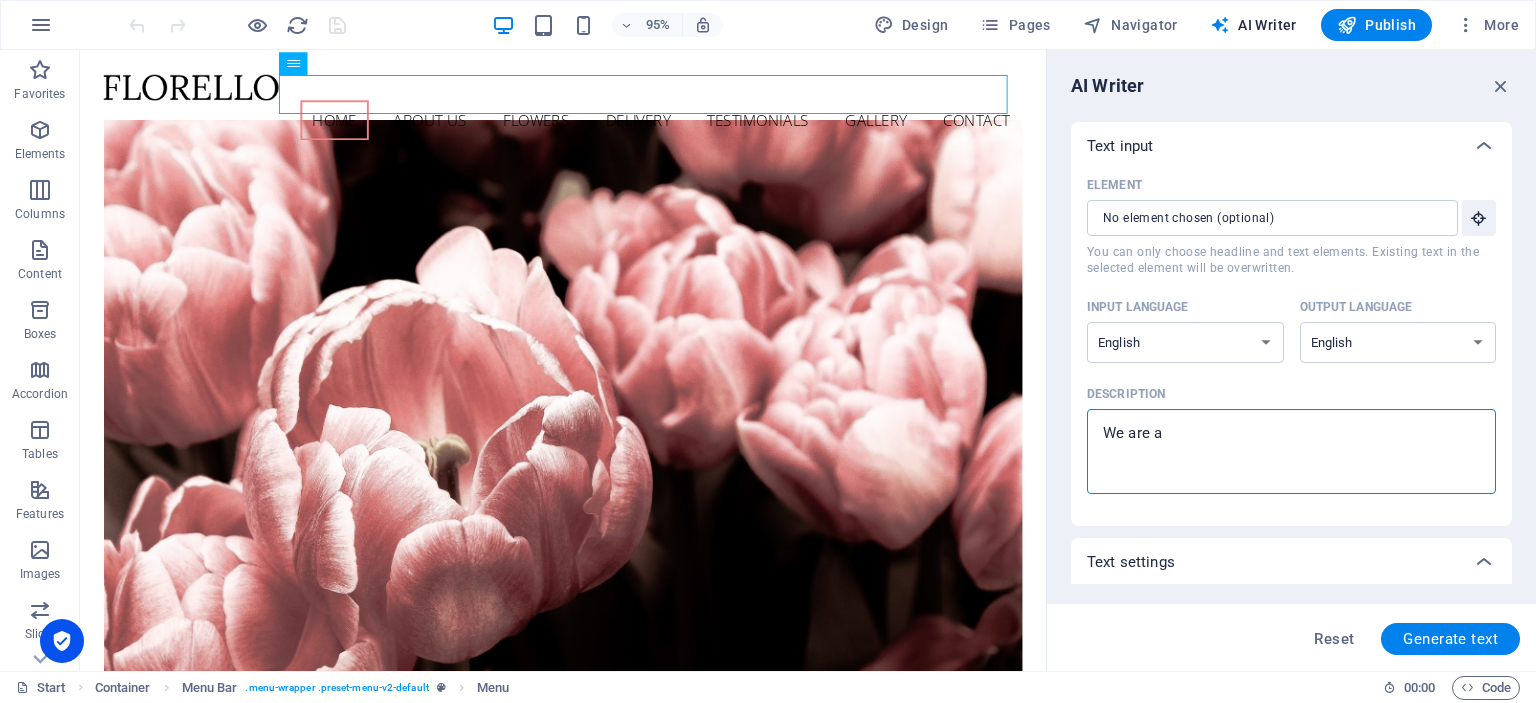 type on "We are a" 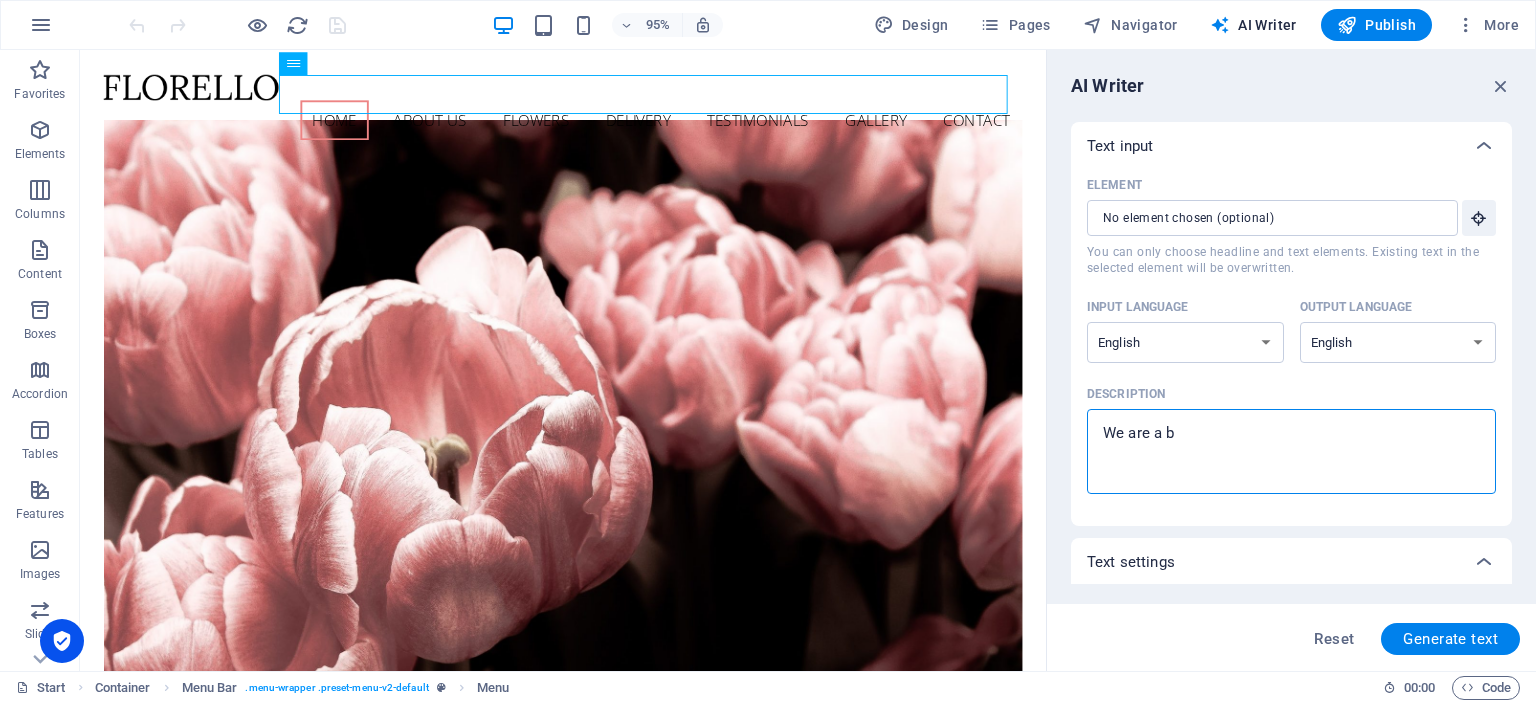 type on "We are a be" 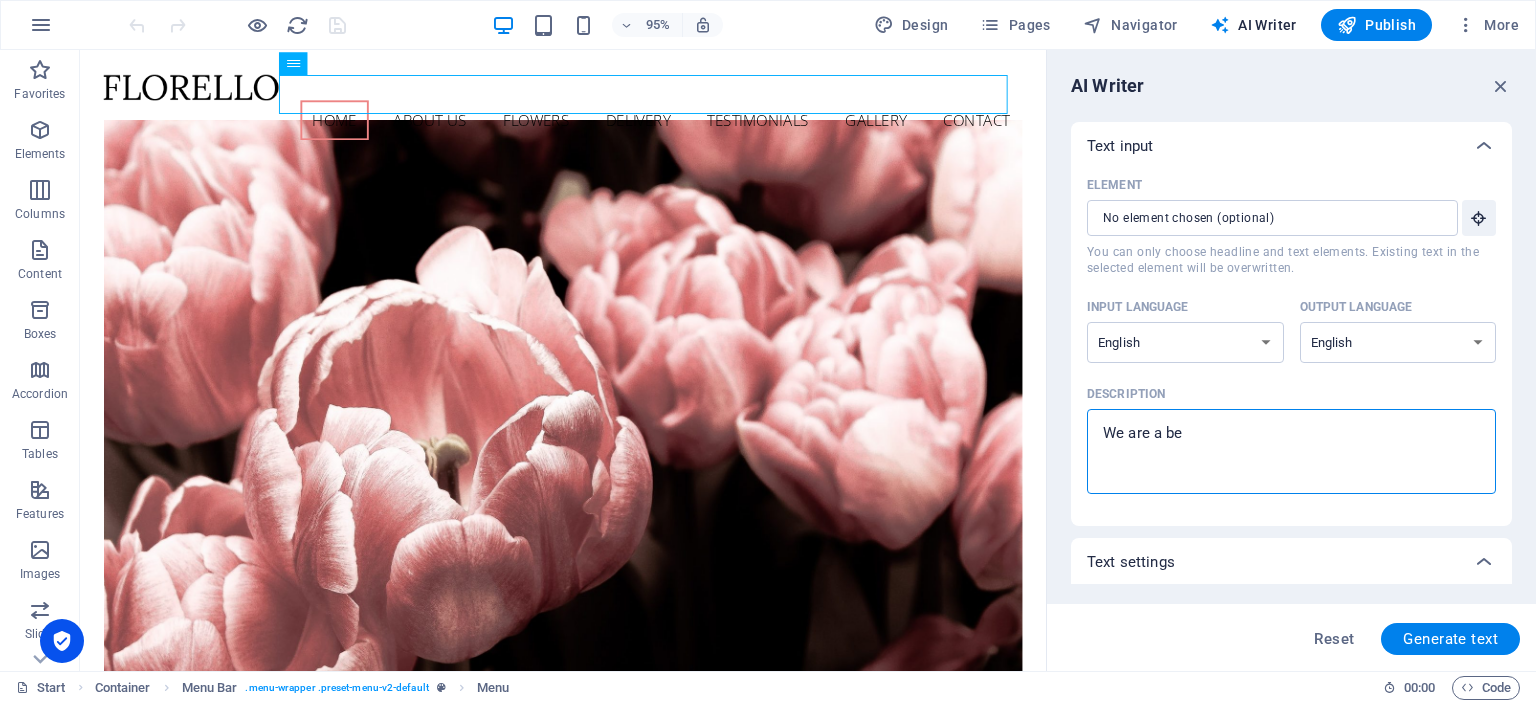 type on "We are a bee" 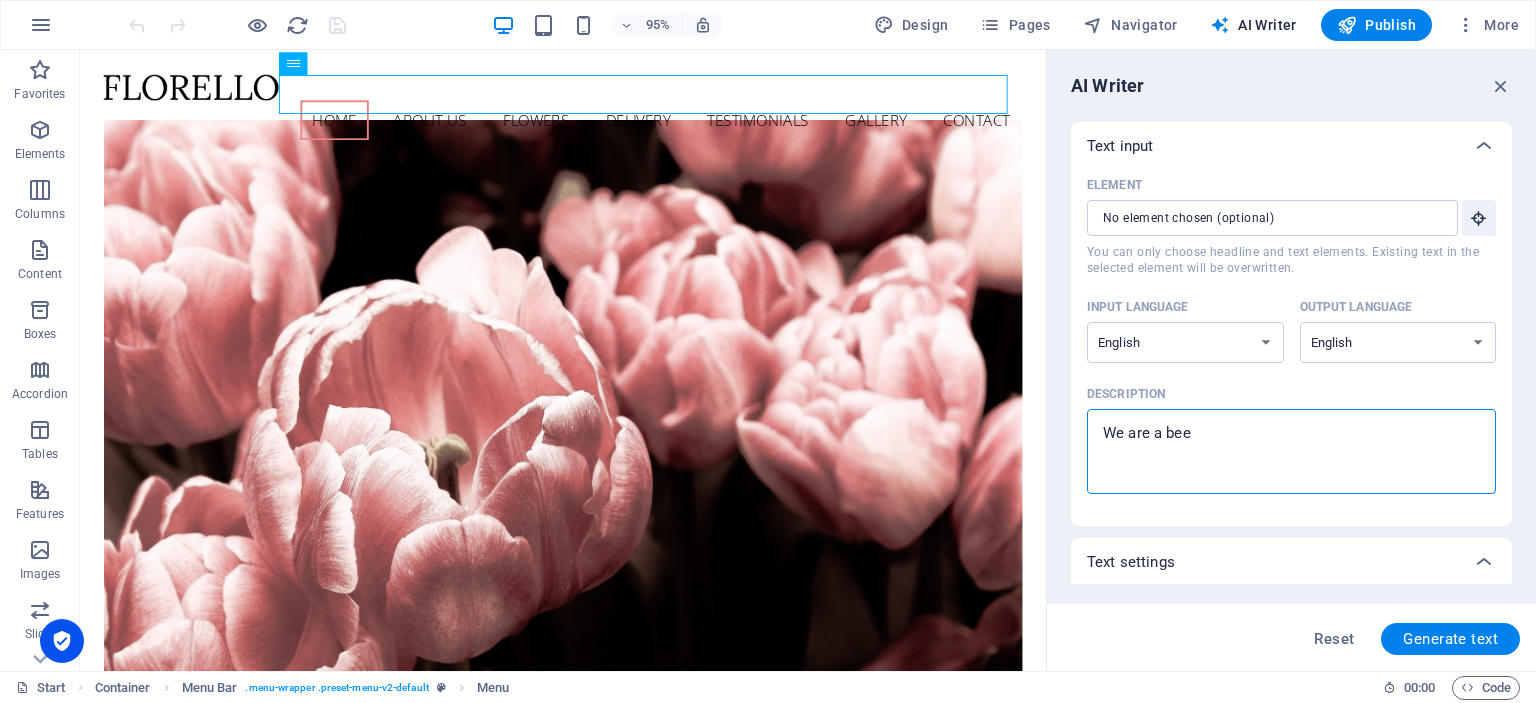 type on "We are a beek" 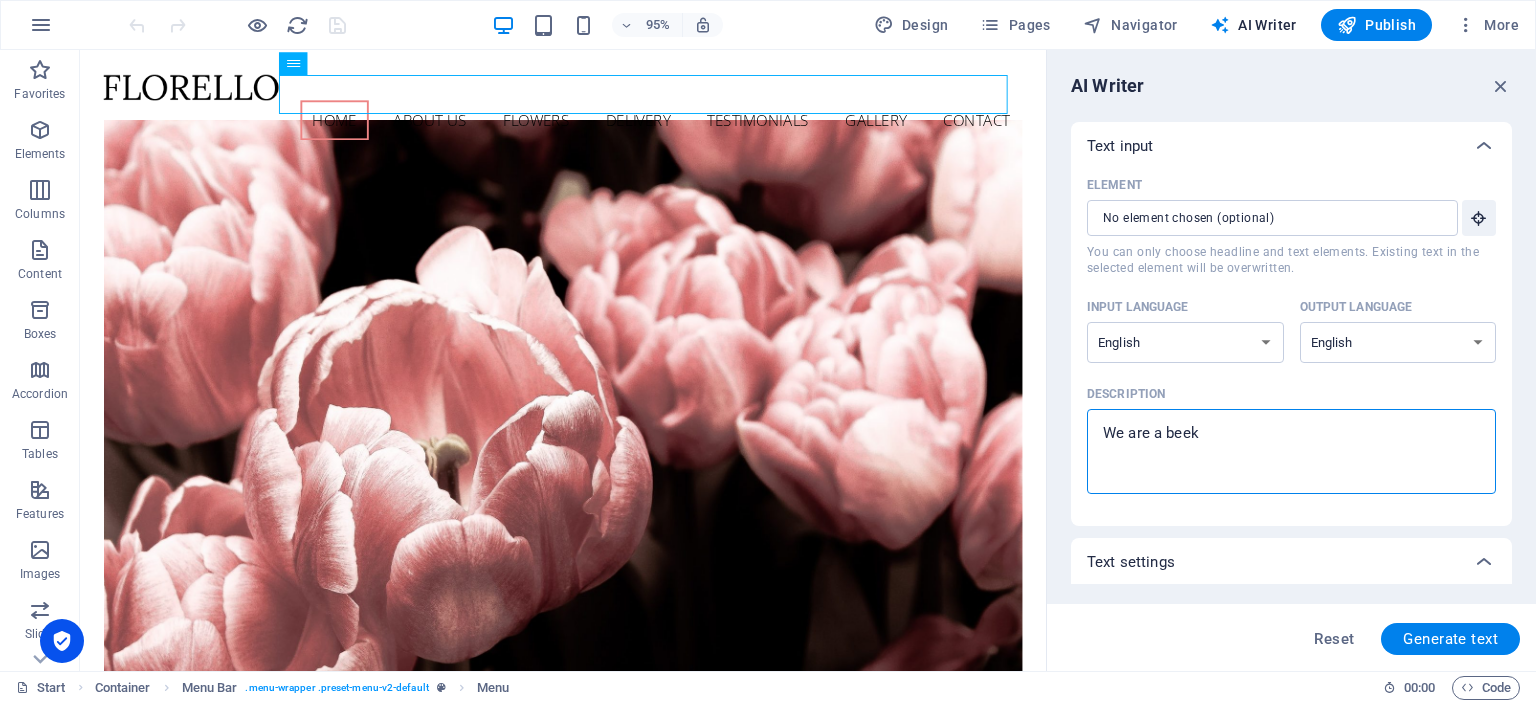 type on "We are a beeke" 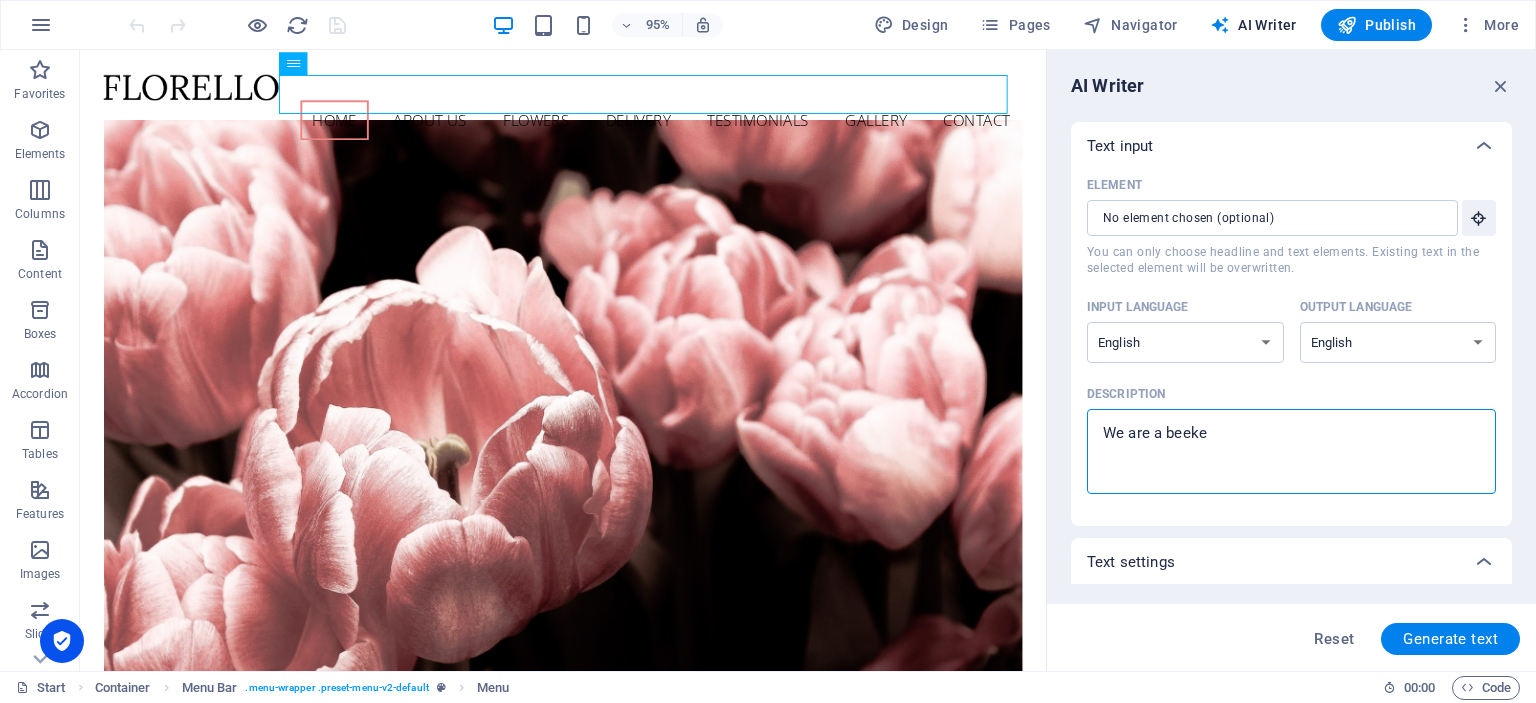 type on "We are a beekee" 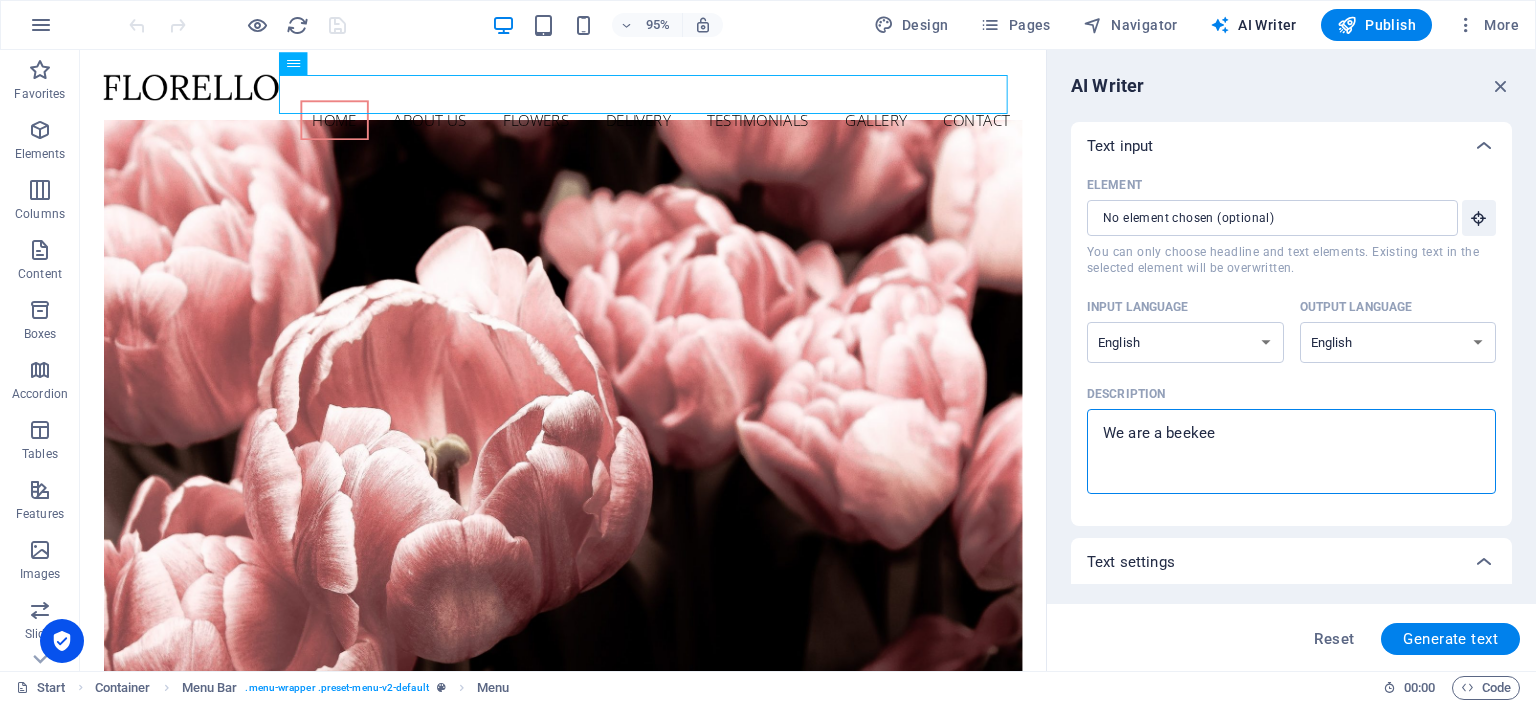 type on "We are a beekeep" 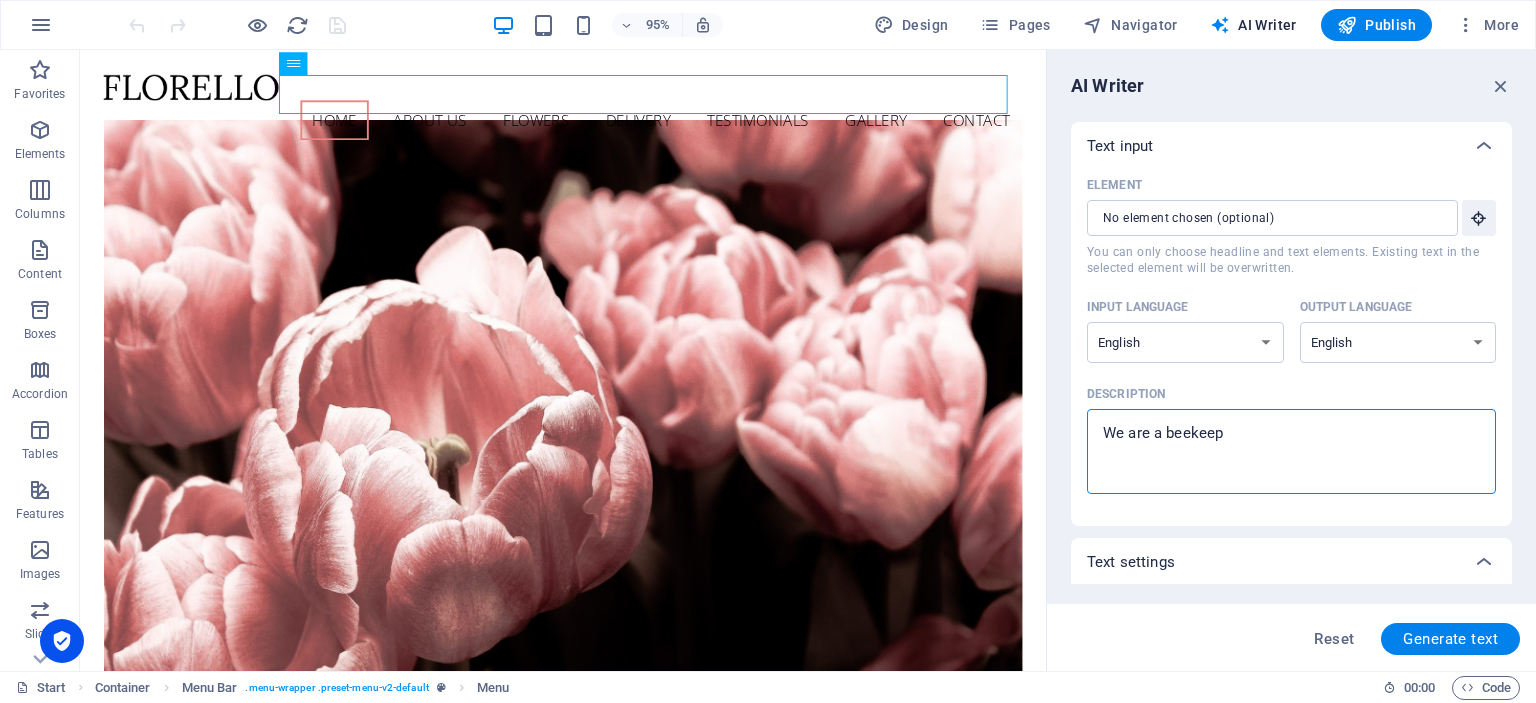 type on "x" 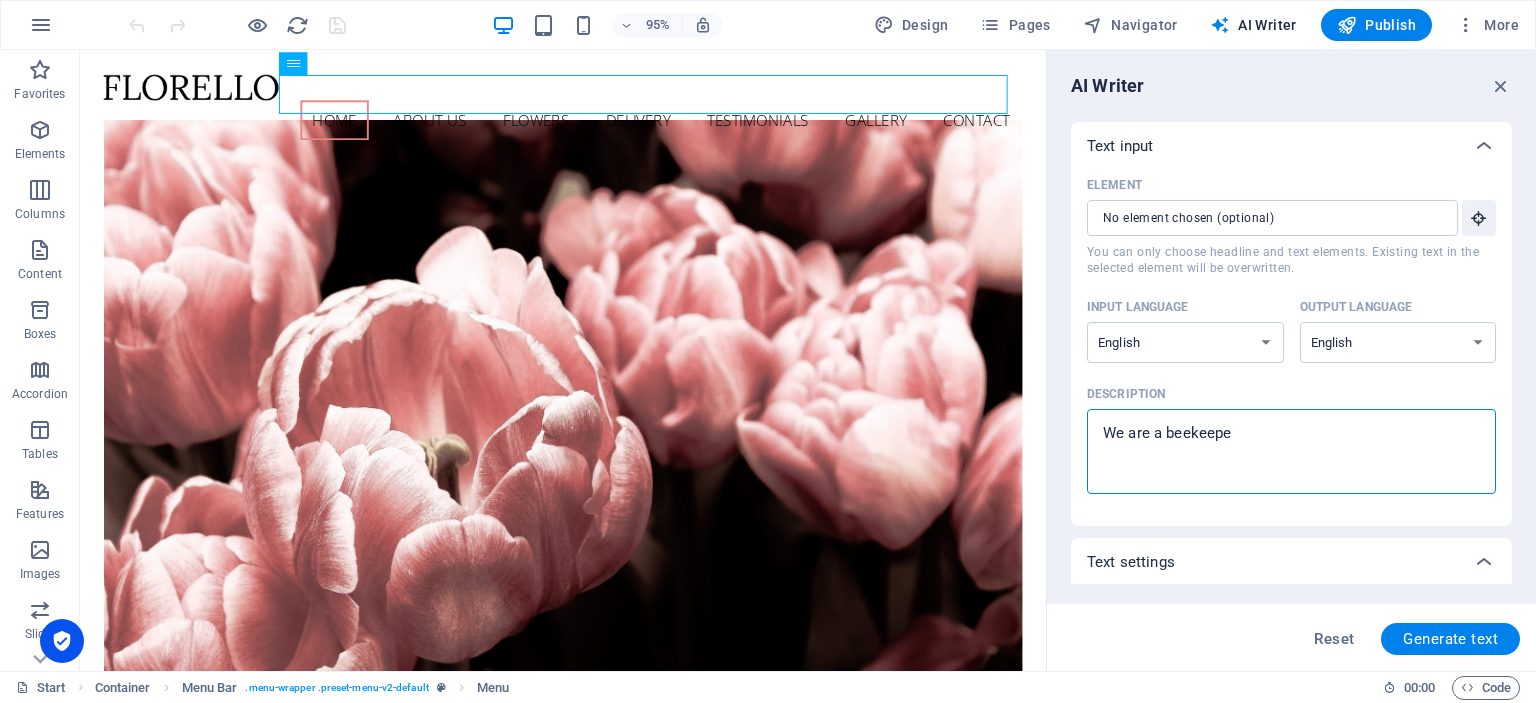 type on "We are a beekeepei" 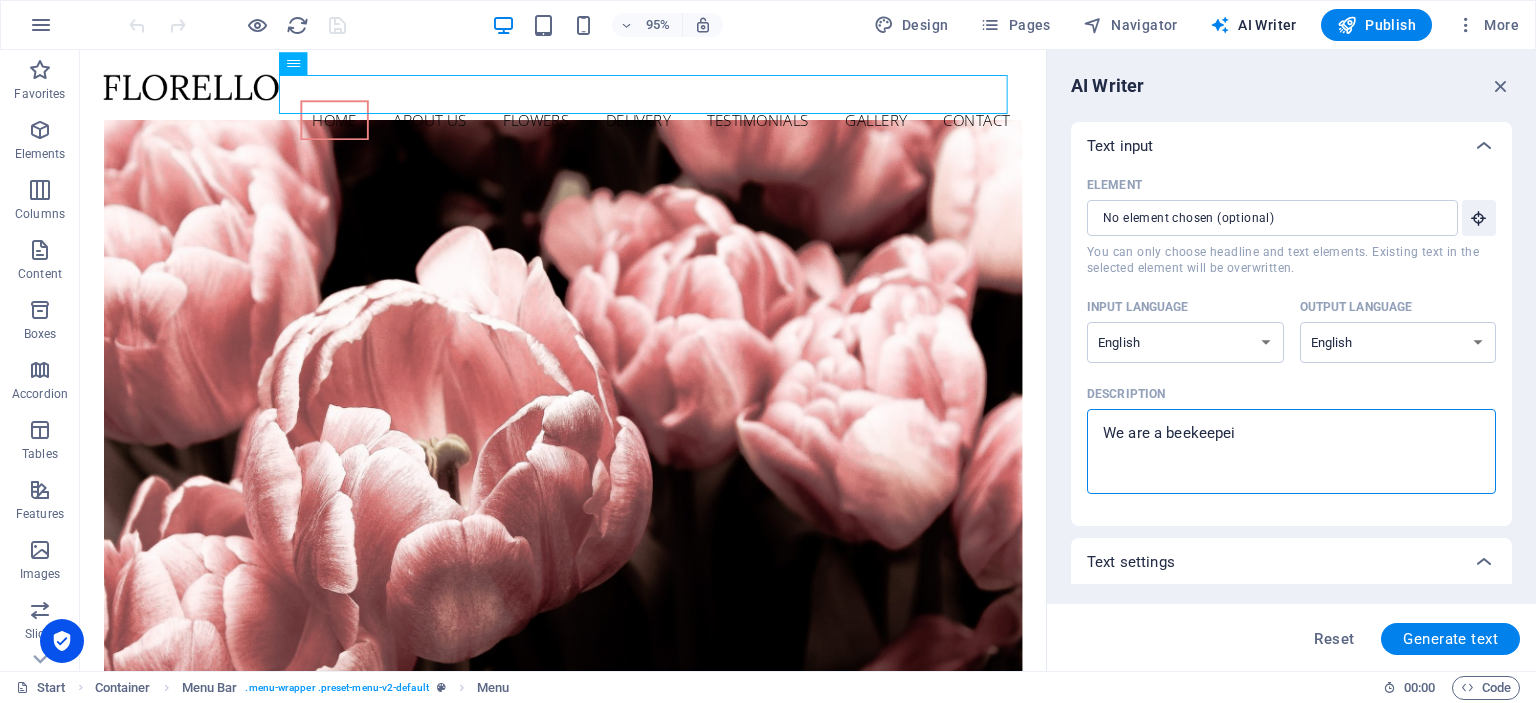 type on "x" 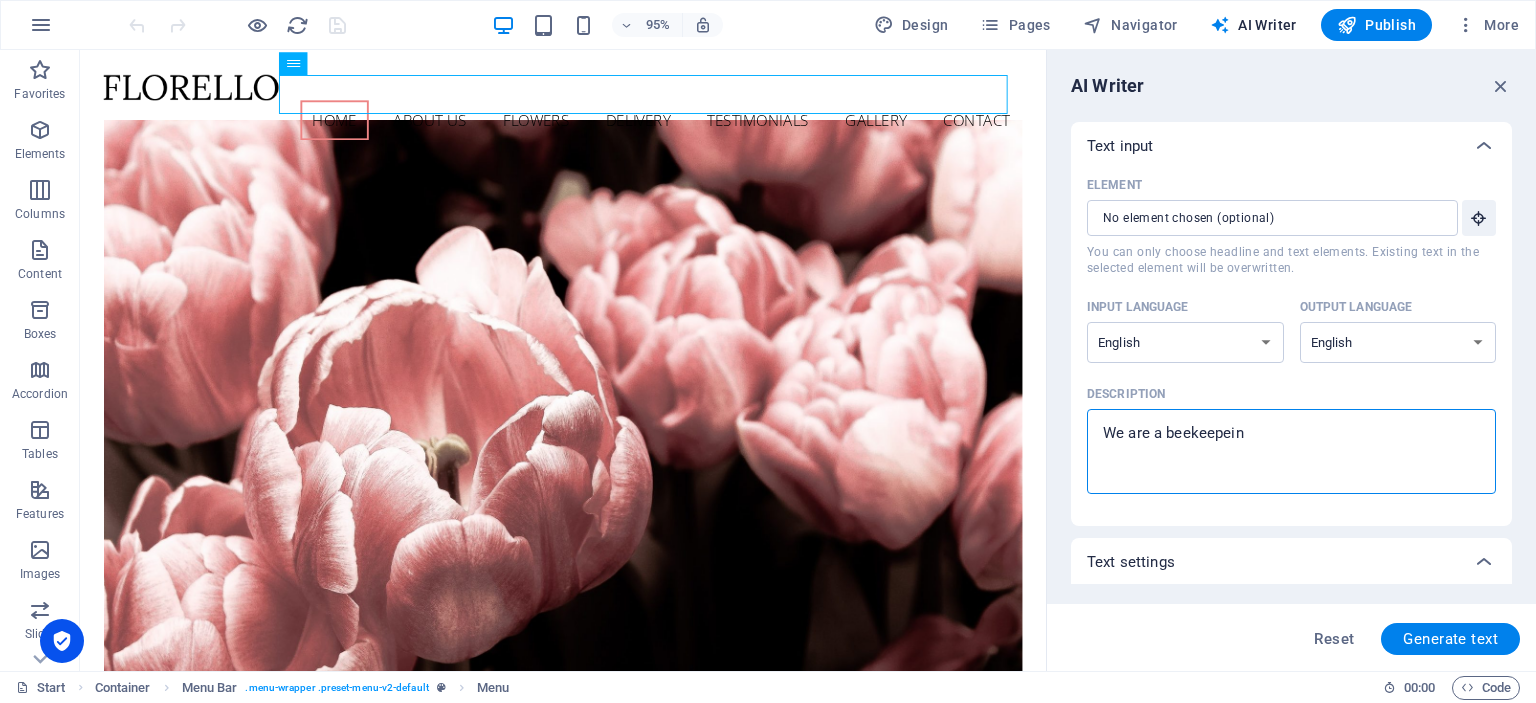 type on "We are a beekeepeing" 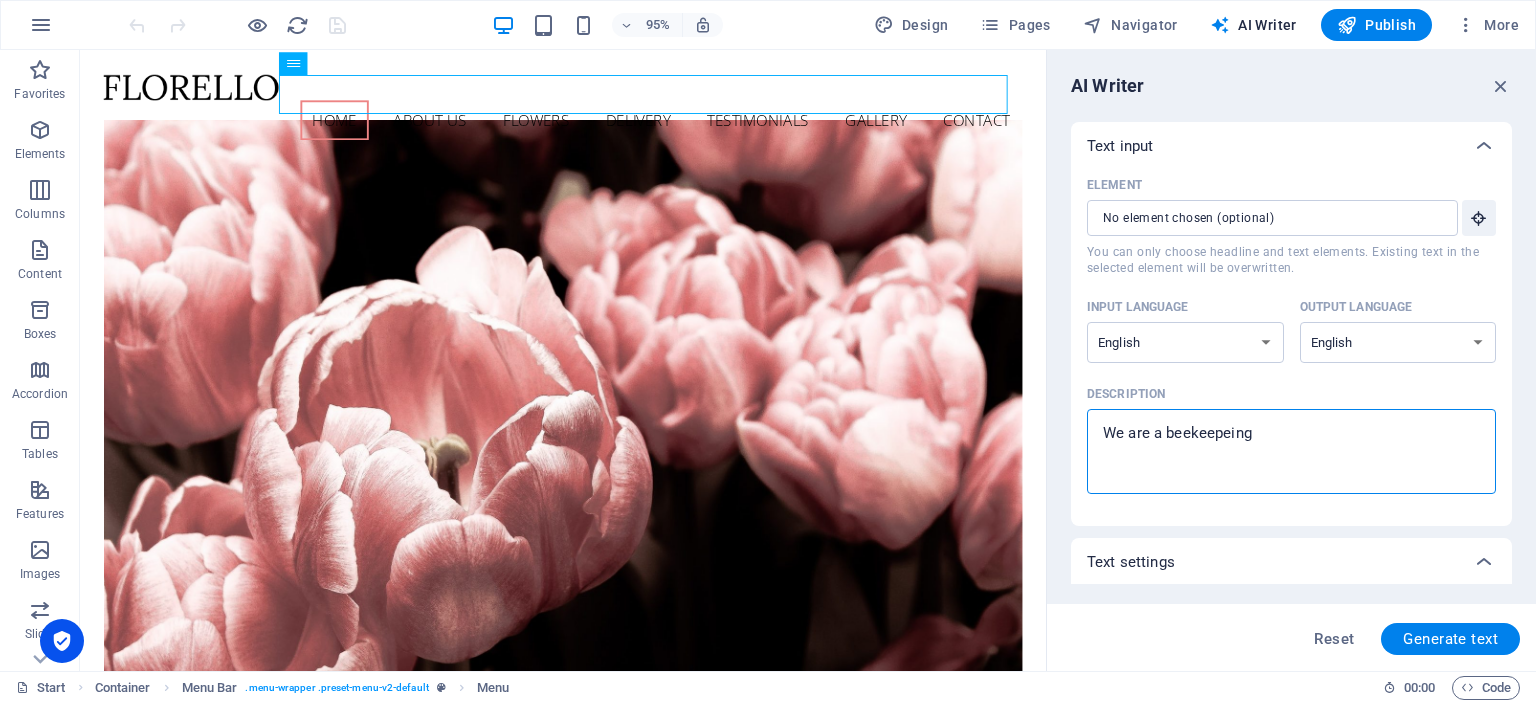 type on "We are a beekeepeing" 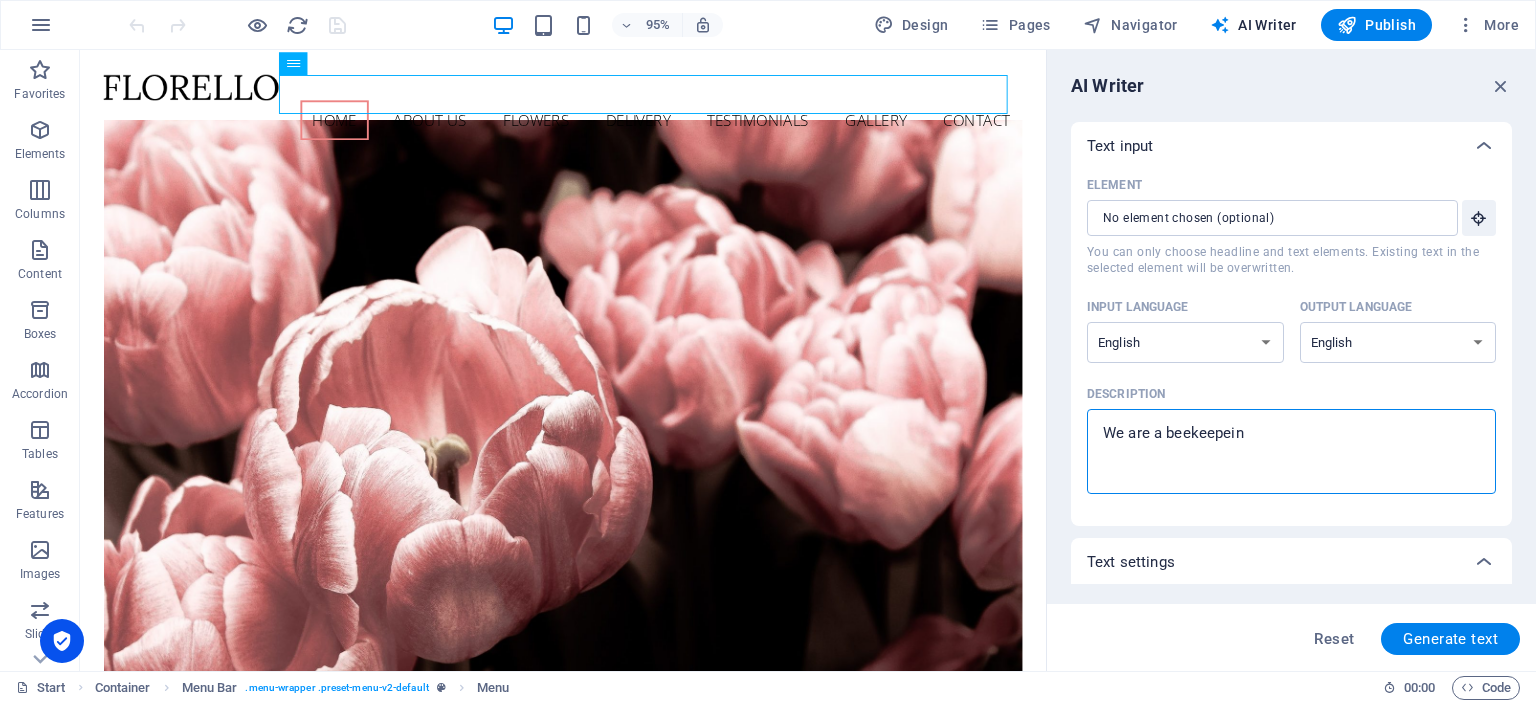 type on "We are a beekeepei" 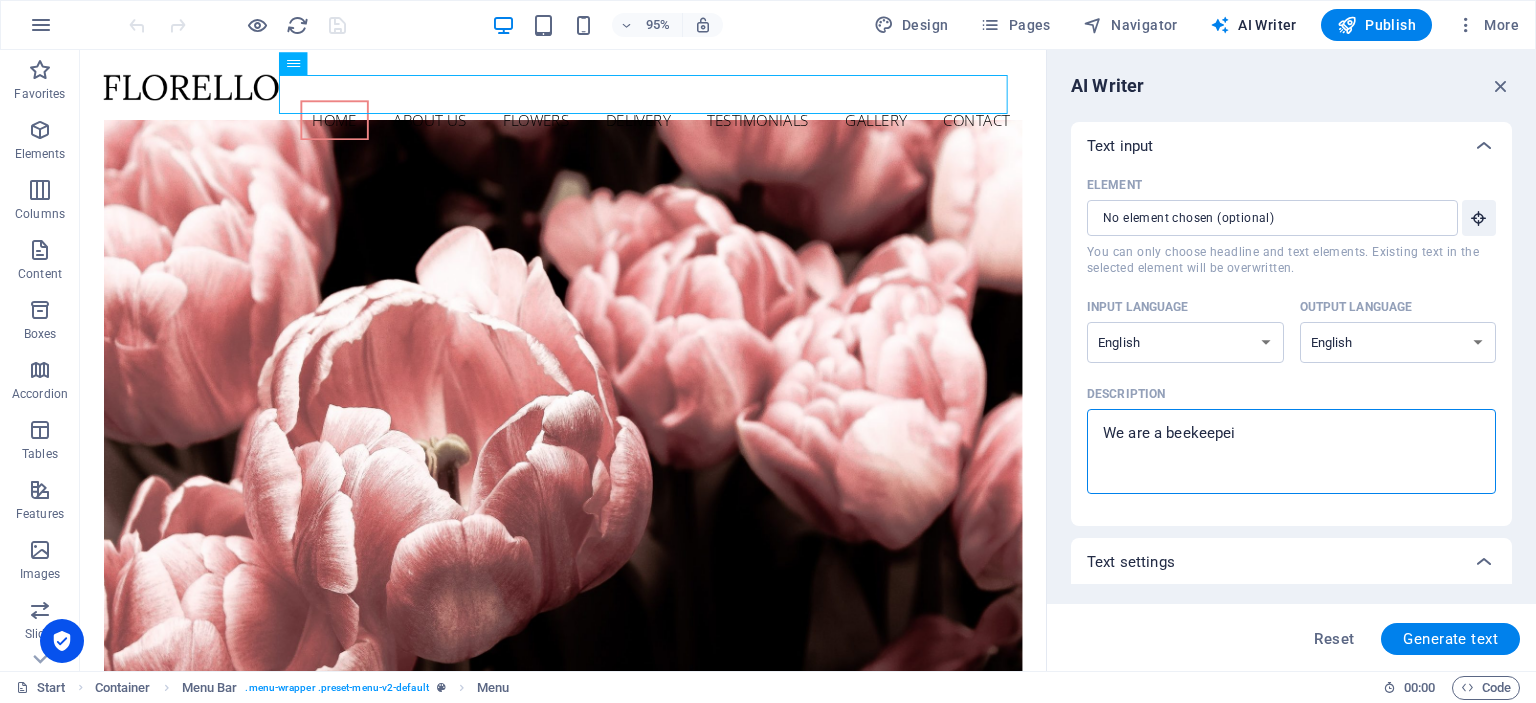 type on "We are a beekeepe" 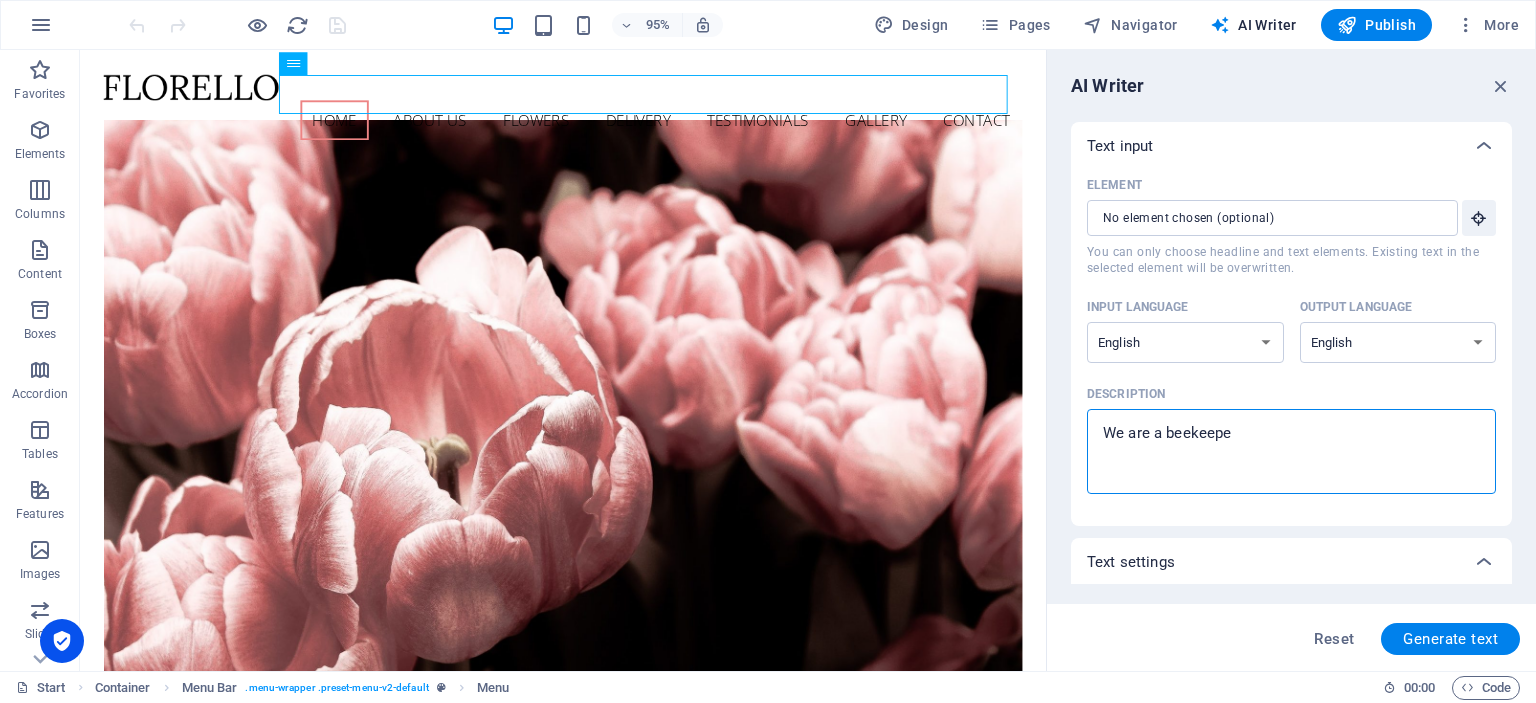 type on "x" 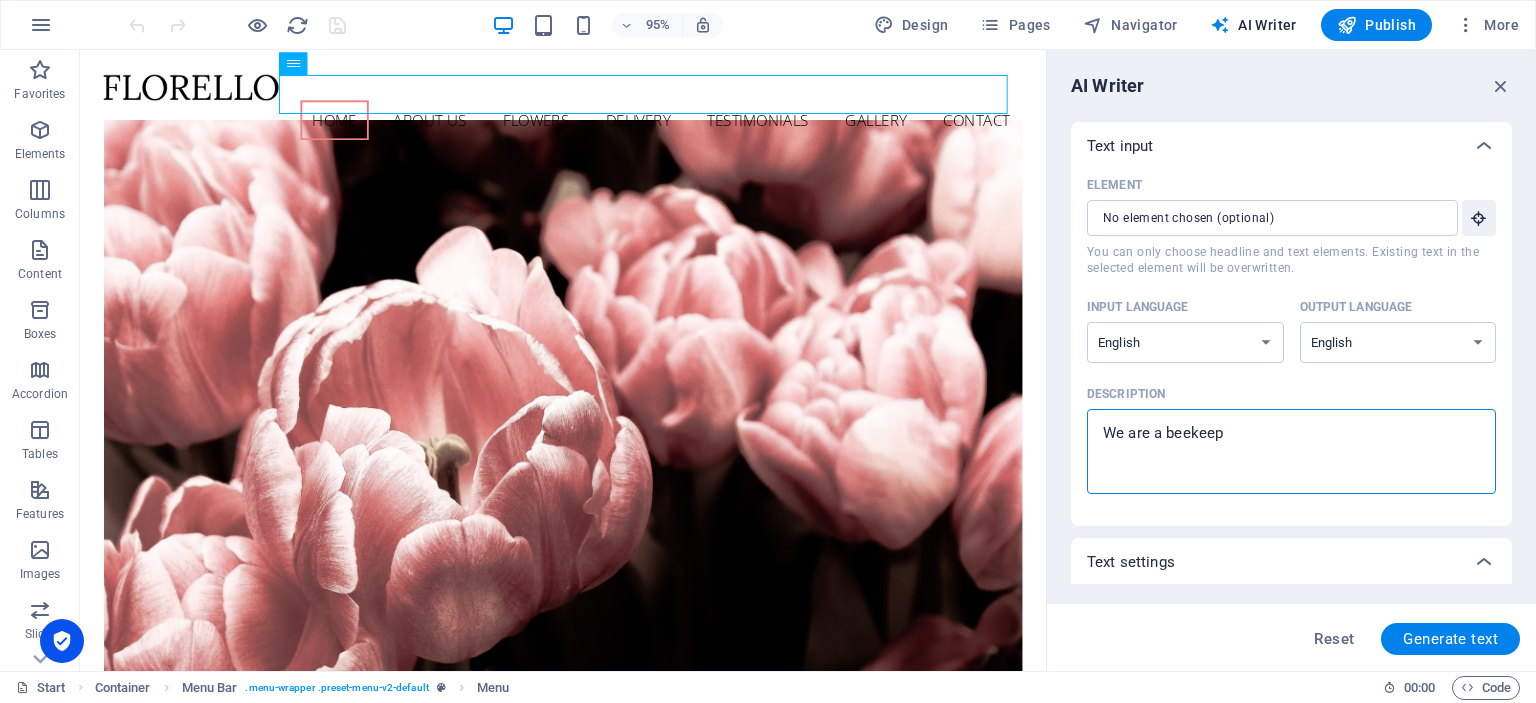 type on "We are a beekeepi" 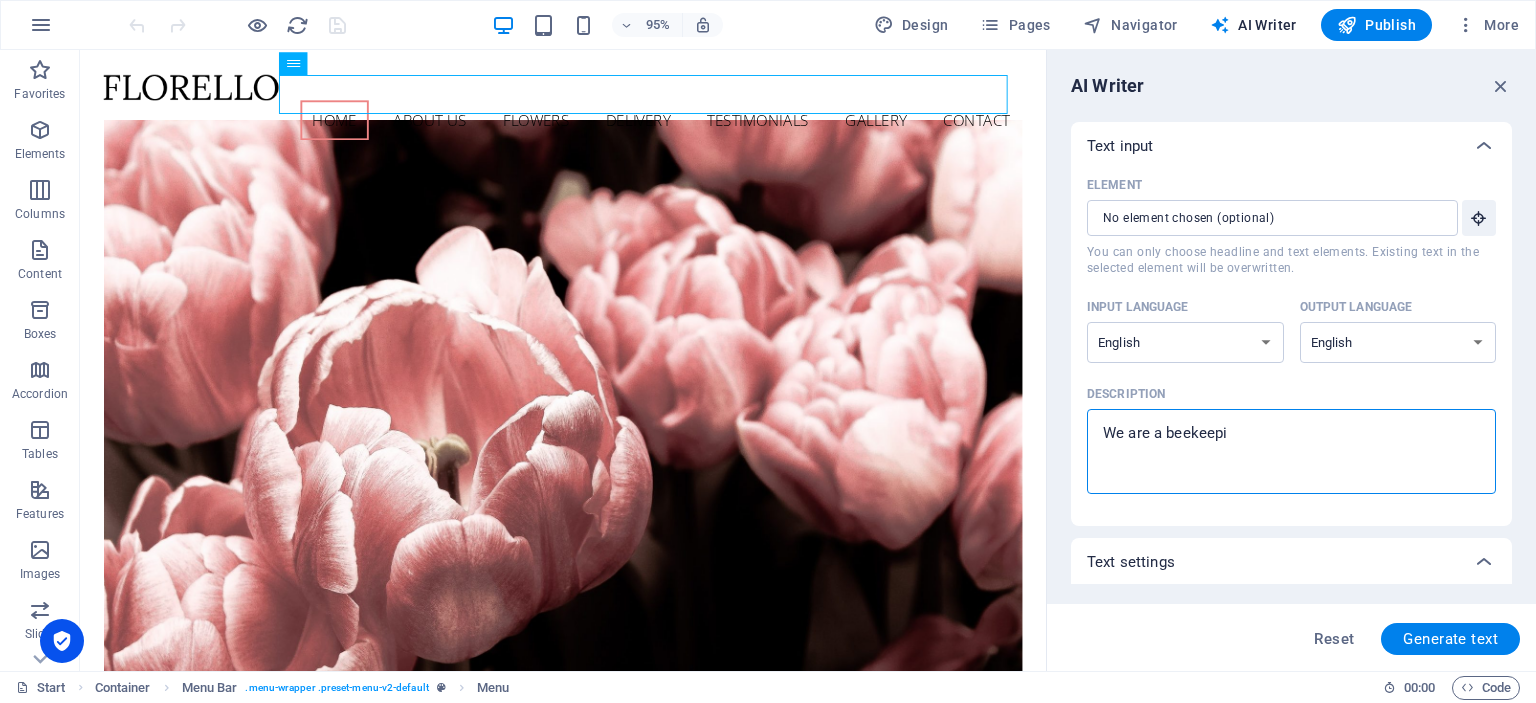 type on "We are a beekeepin" 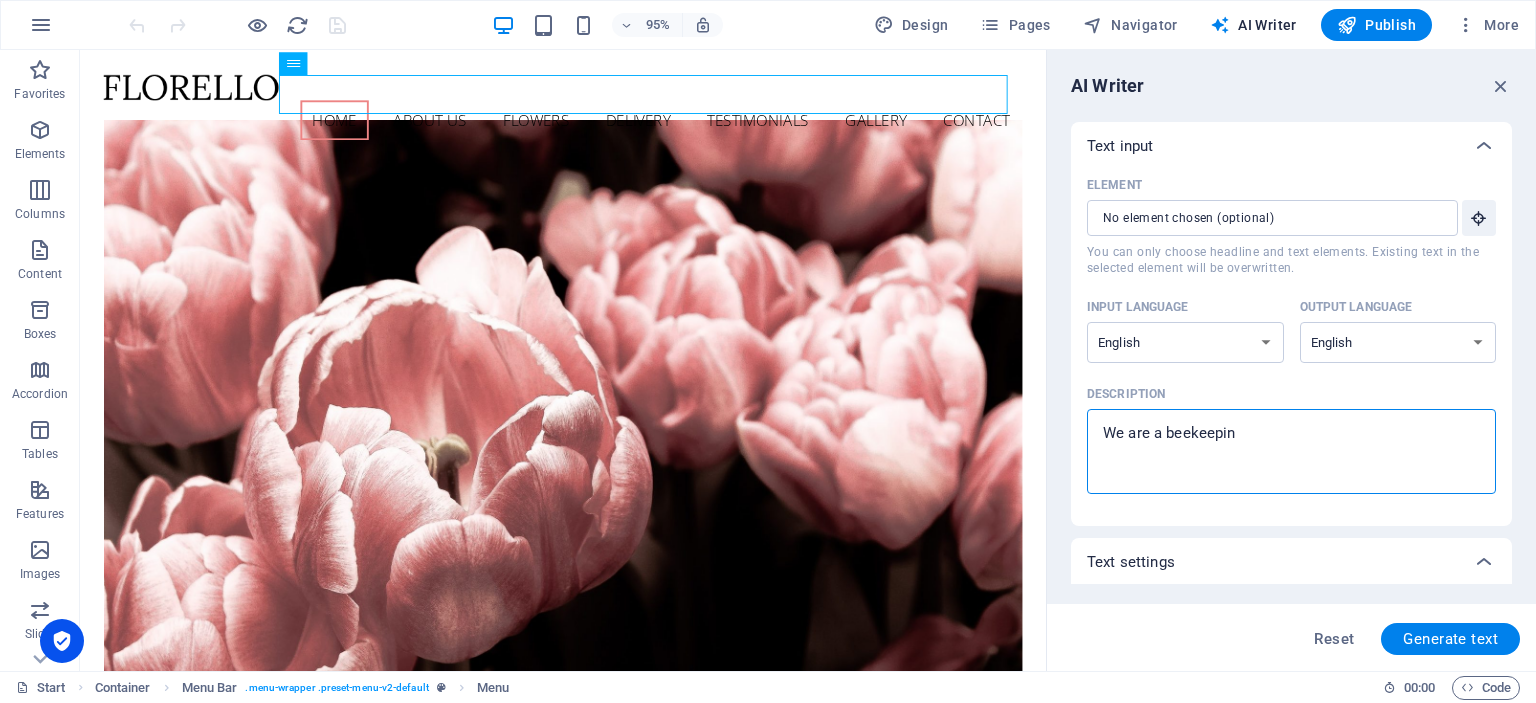 type on "We are a beekeeping" 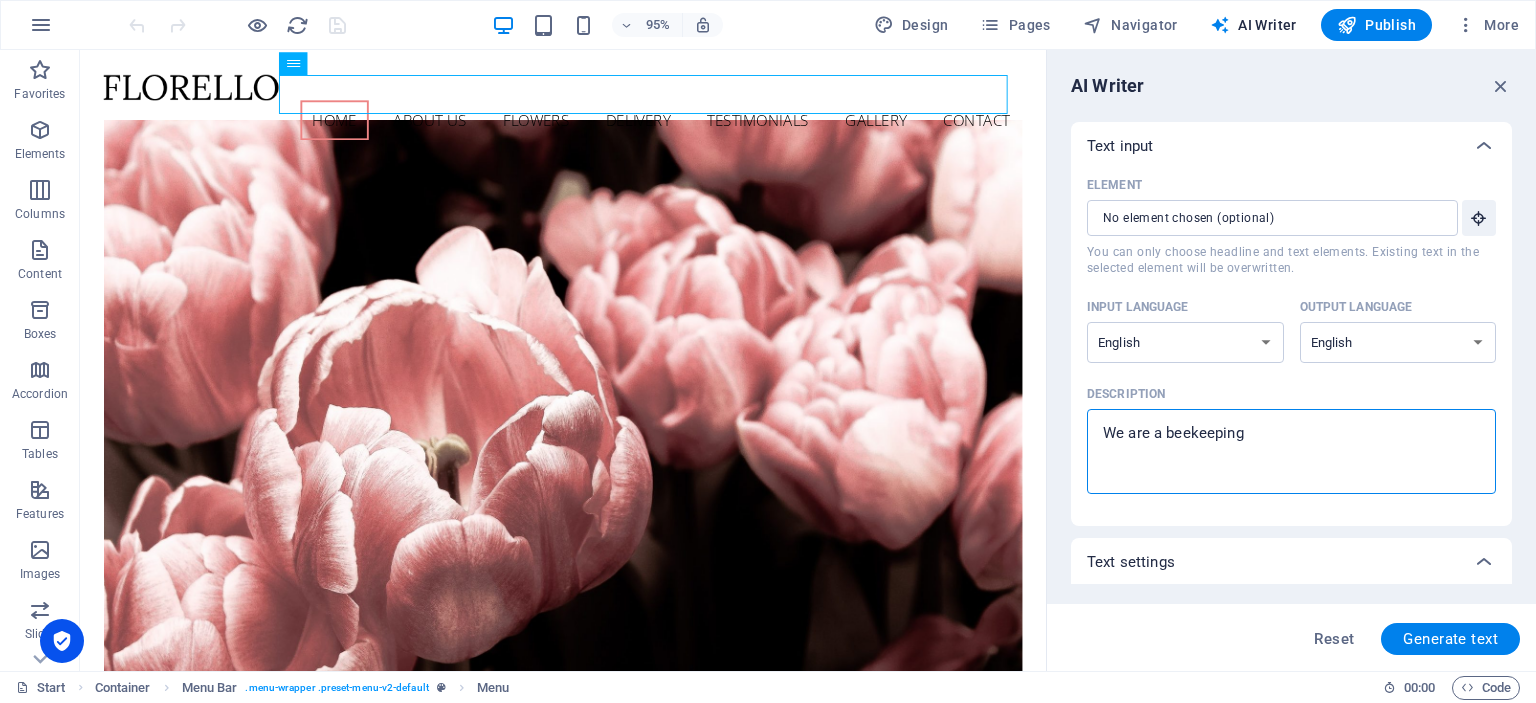 type on "We are a beekeeping" 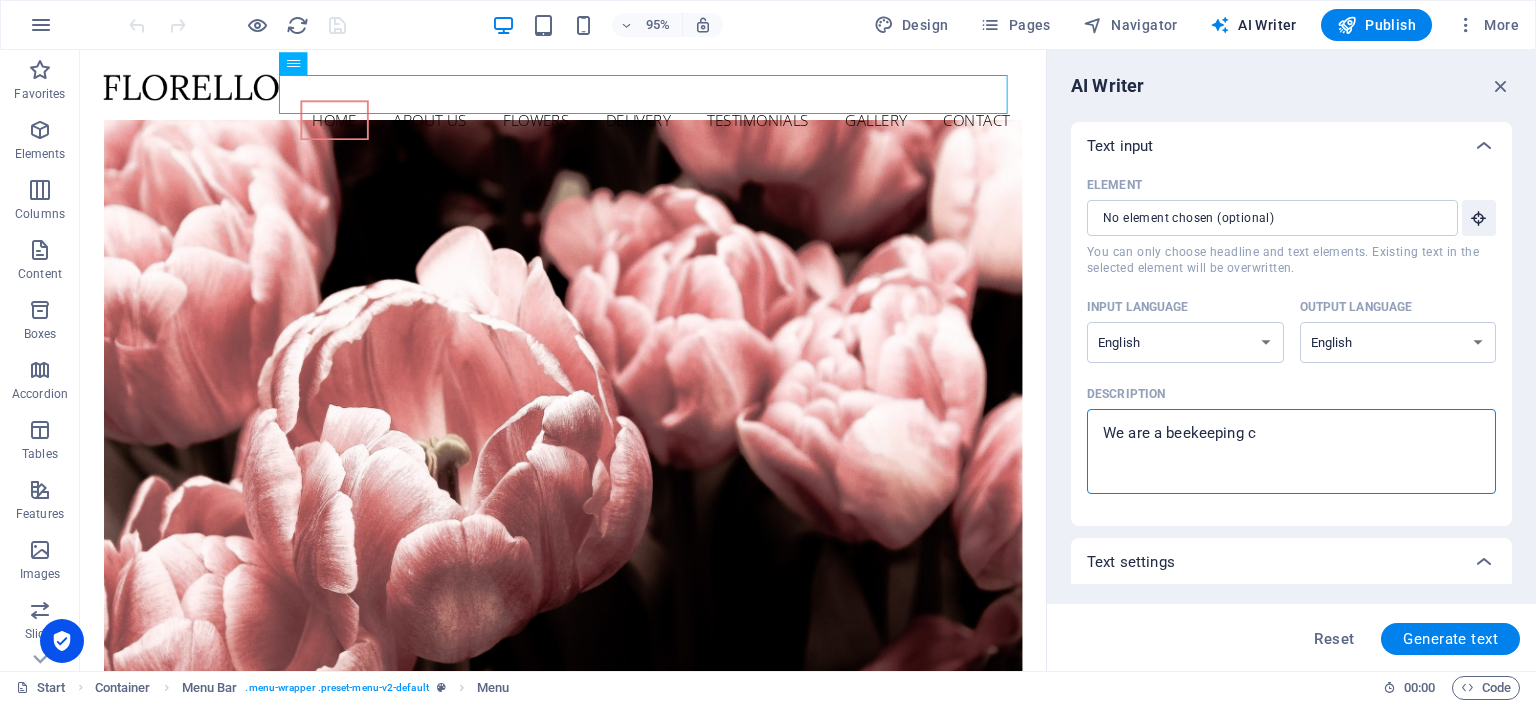 type on "We are a beekeeping co" 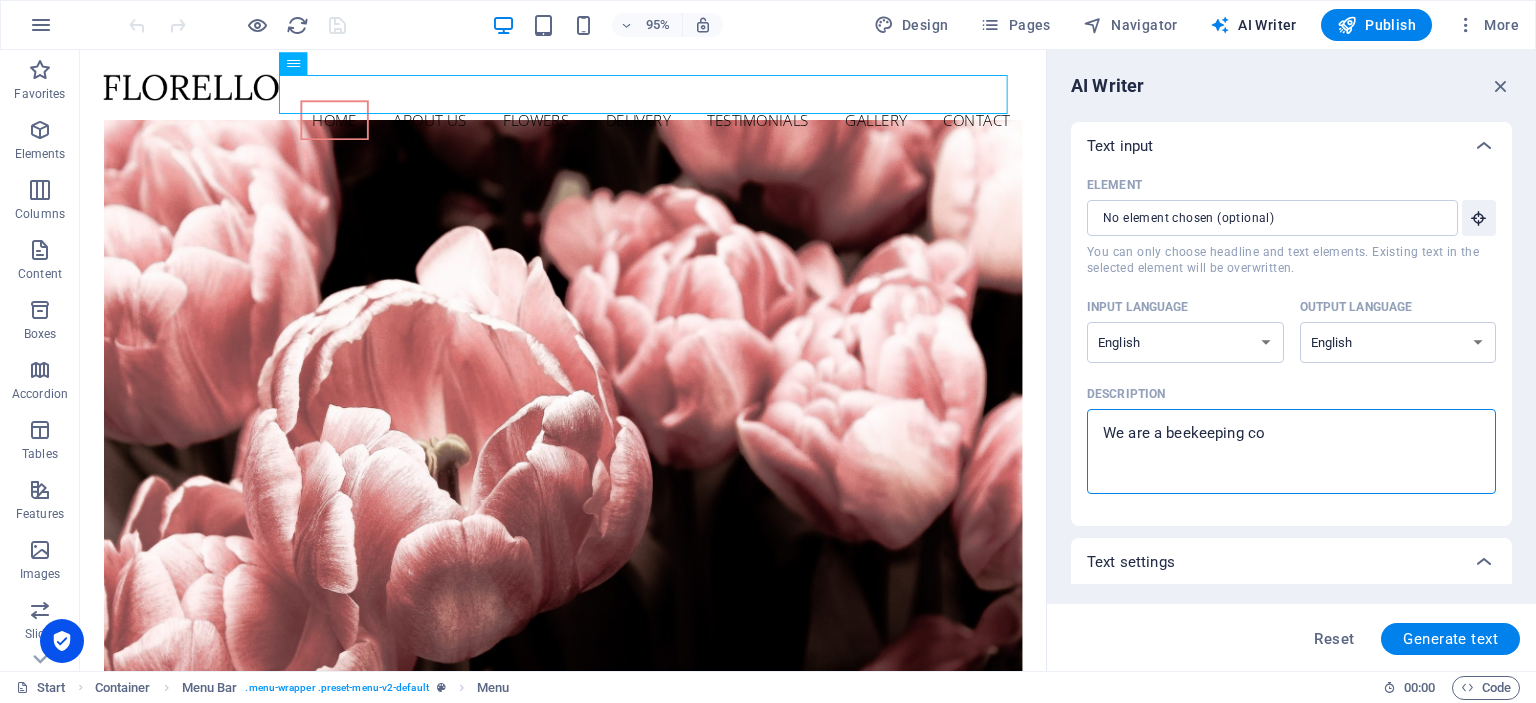 type on "x" 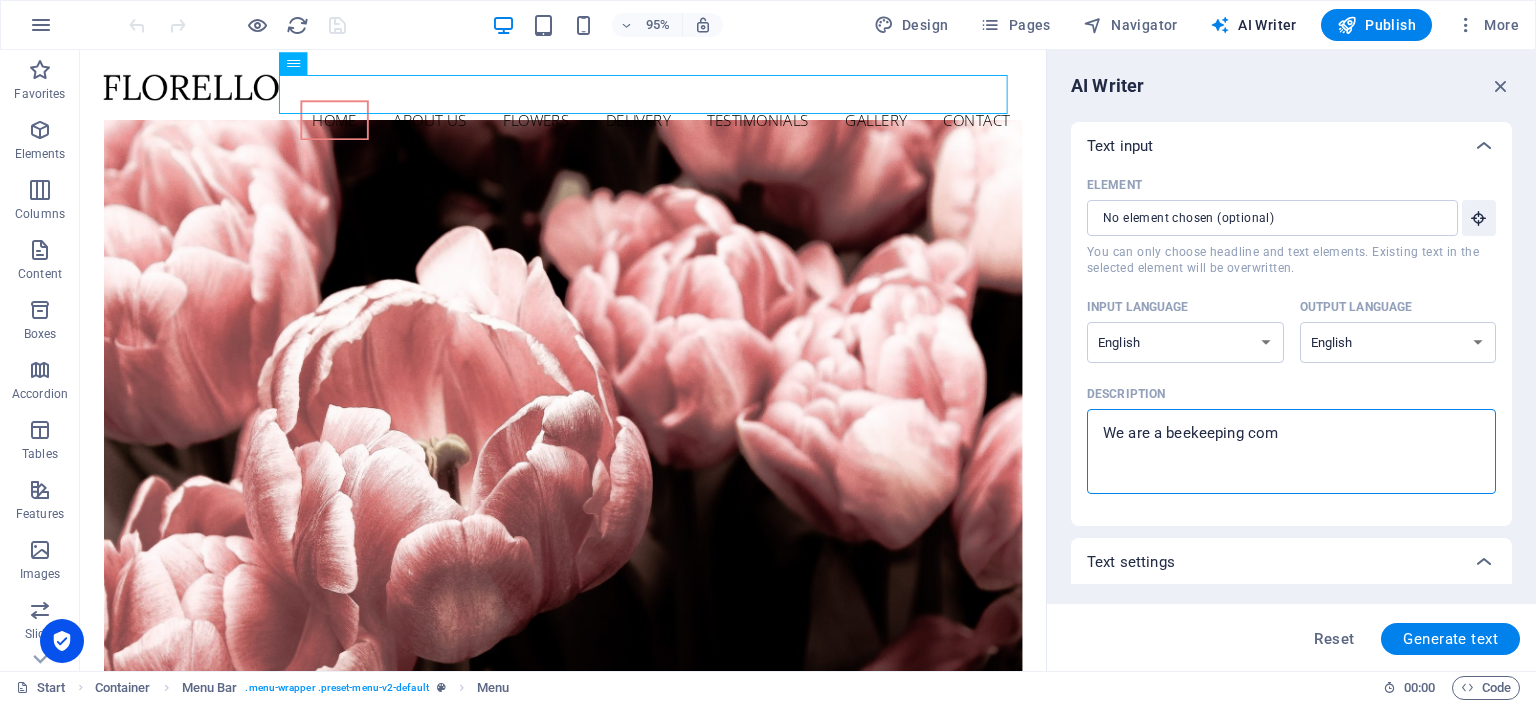 type on "We are a beekeeping comp" 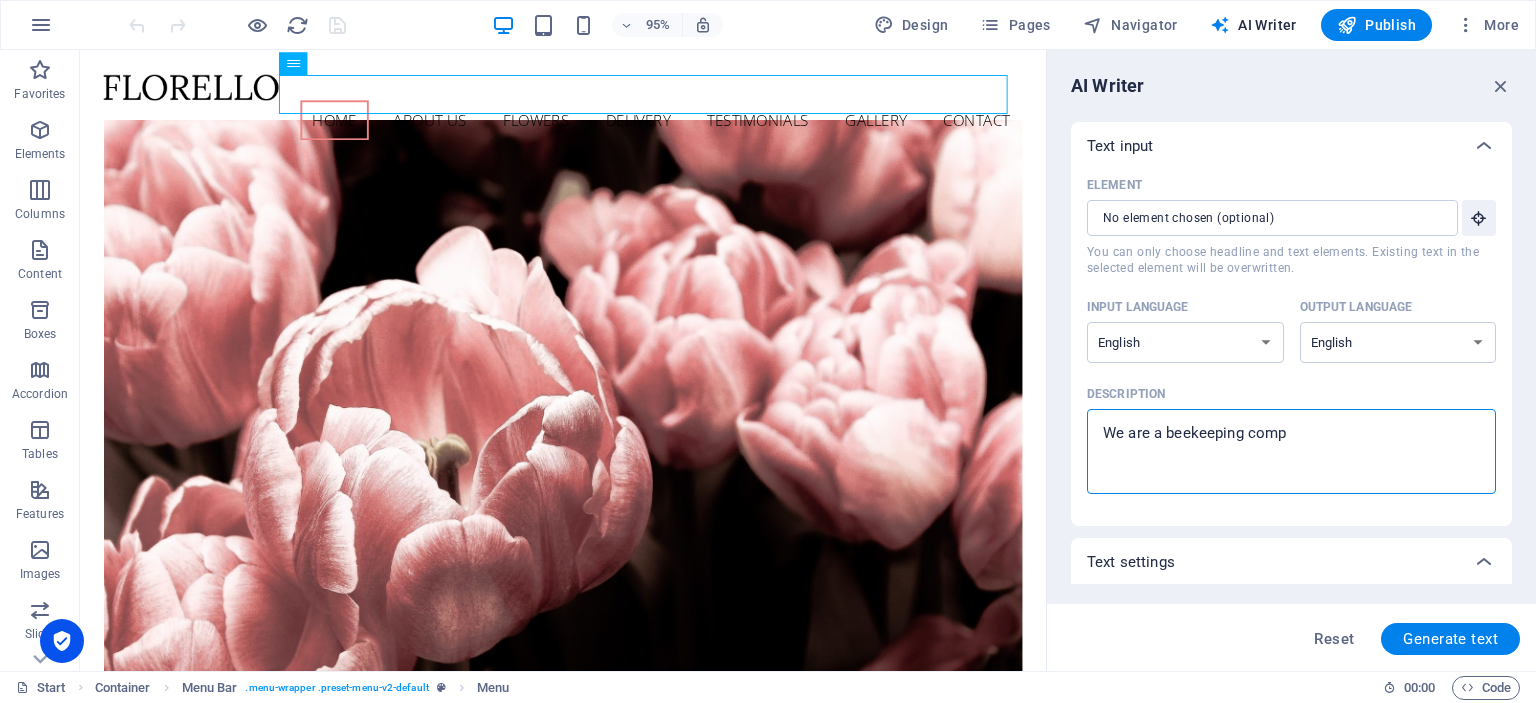 type on "x" 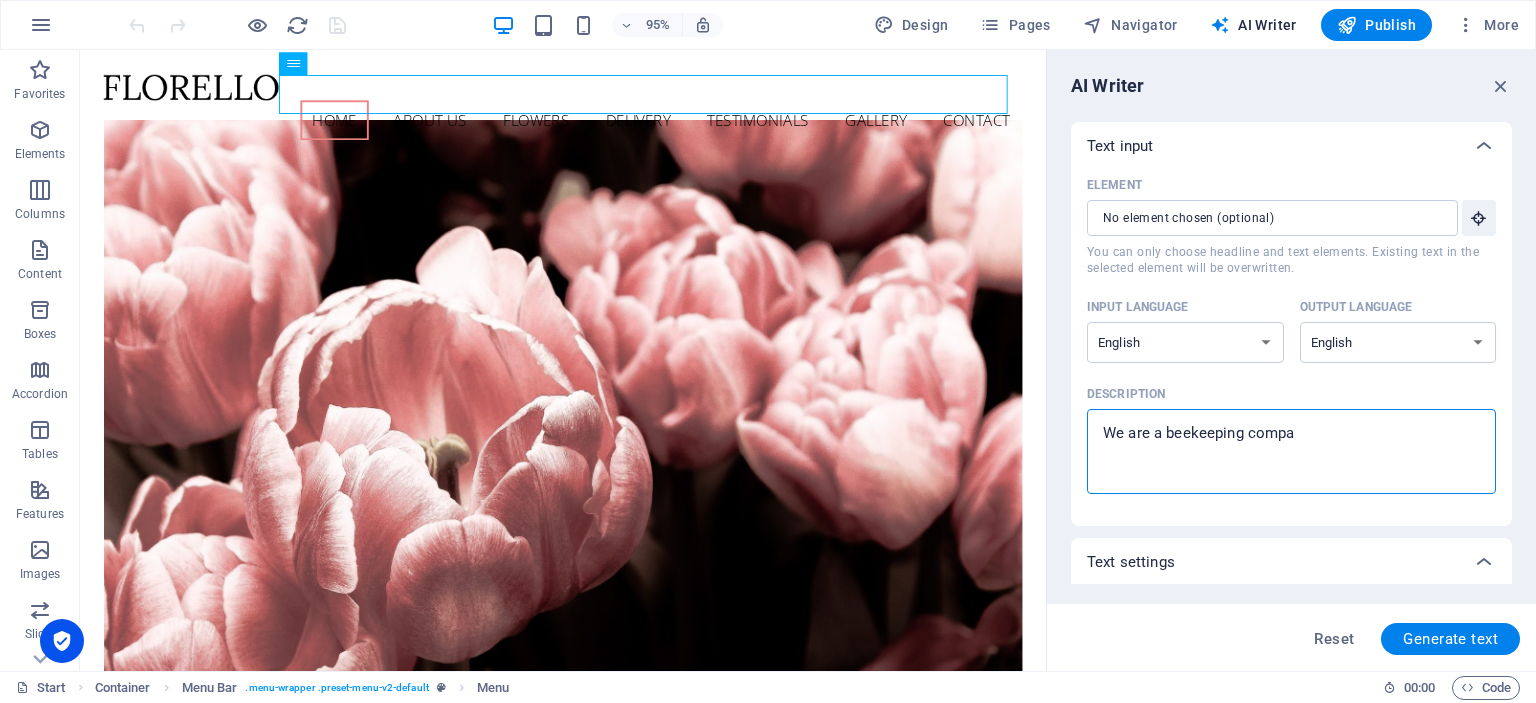 type on "We are a beekeeping compan" 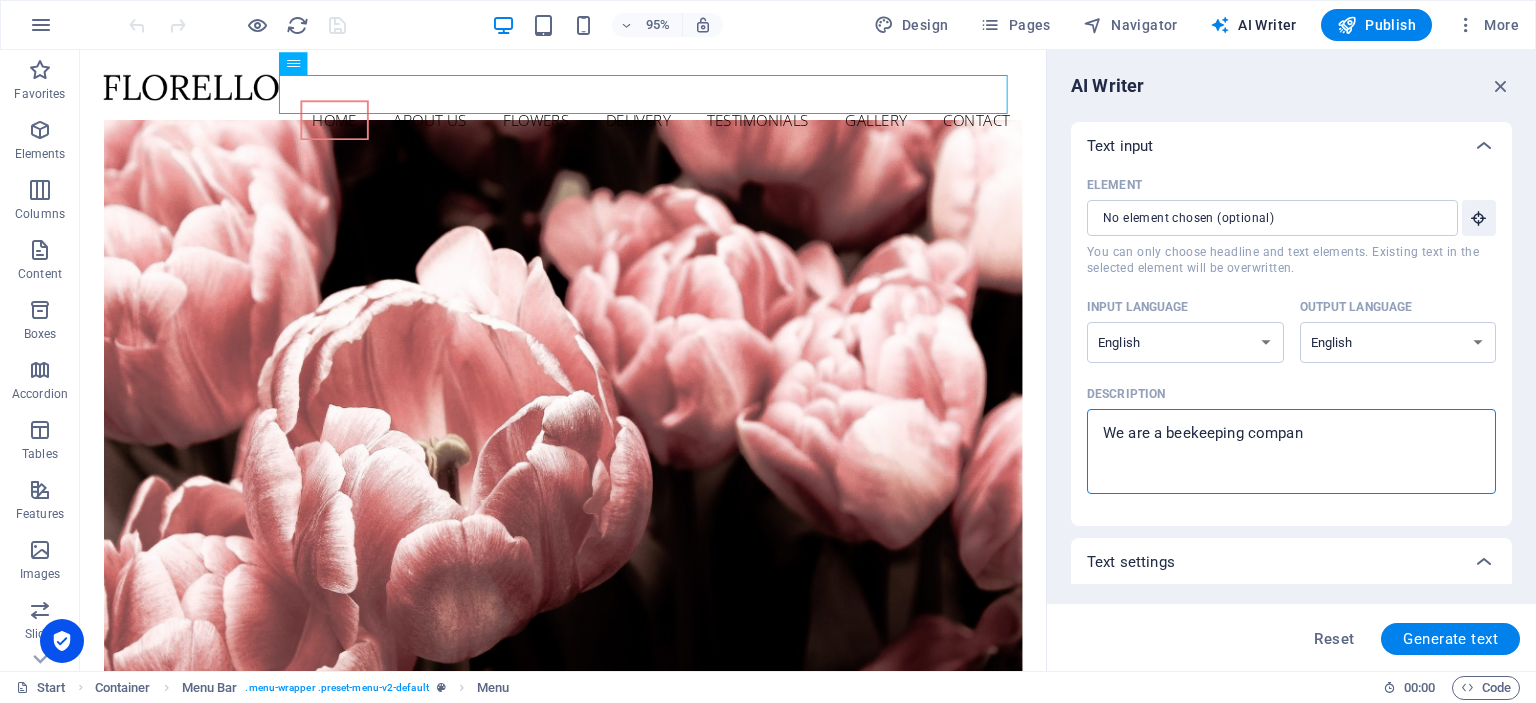 type on "x" 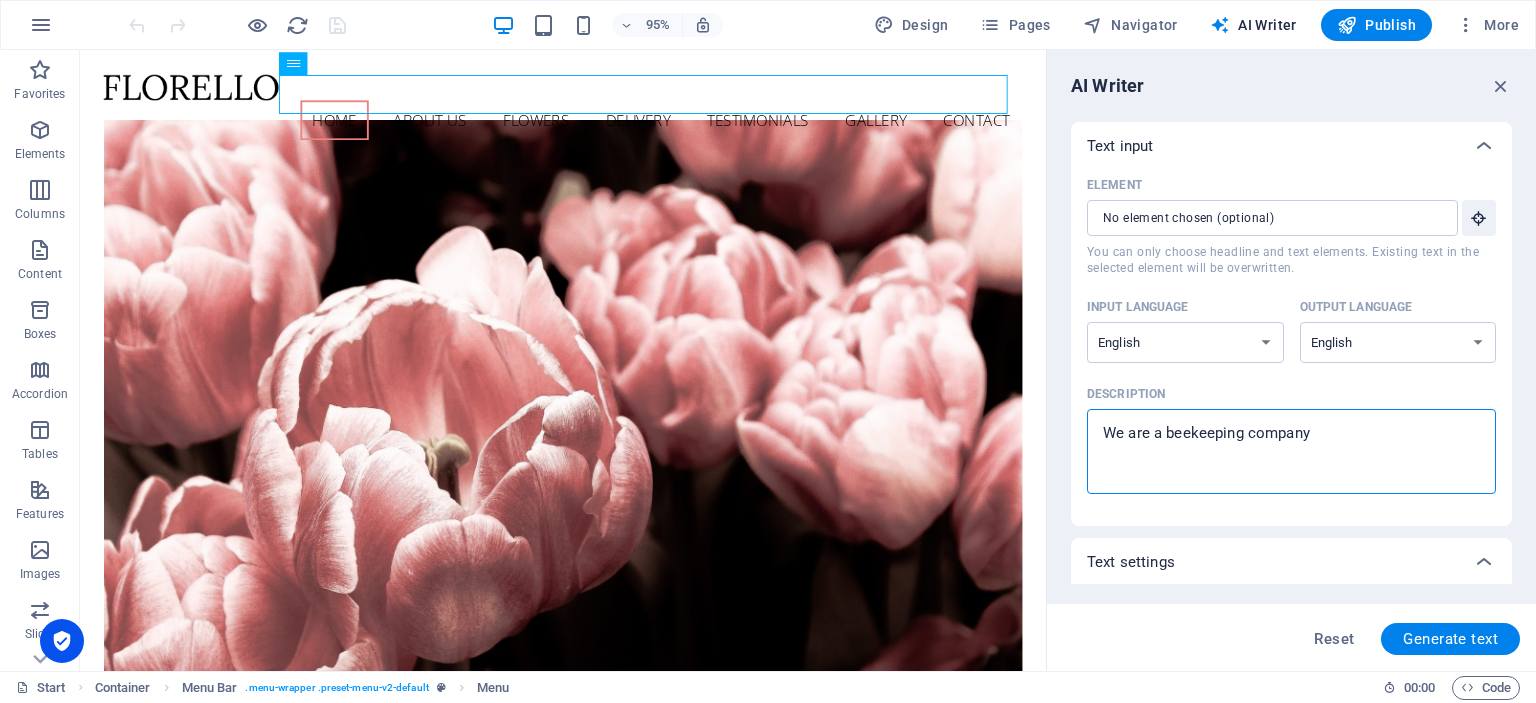 type on "We are a beekeeping companyy" 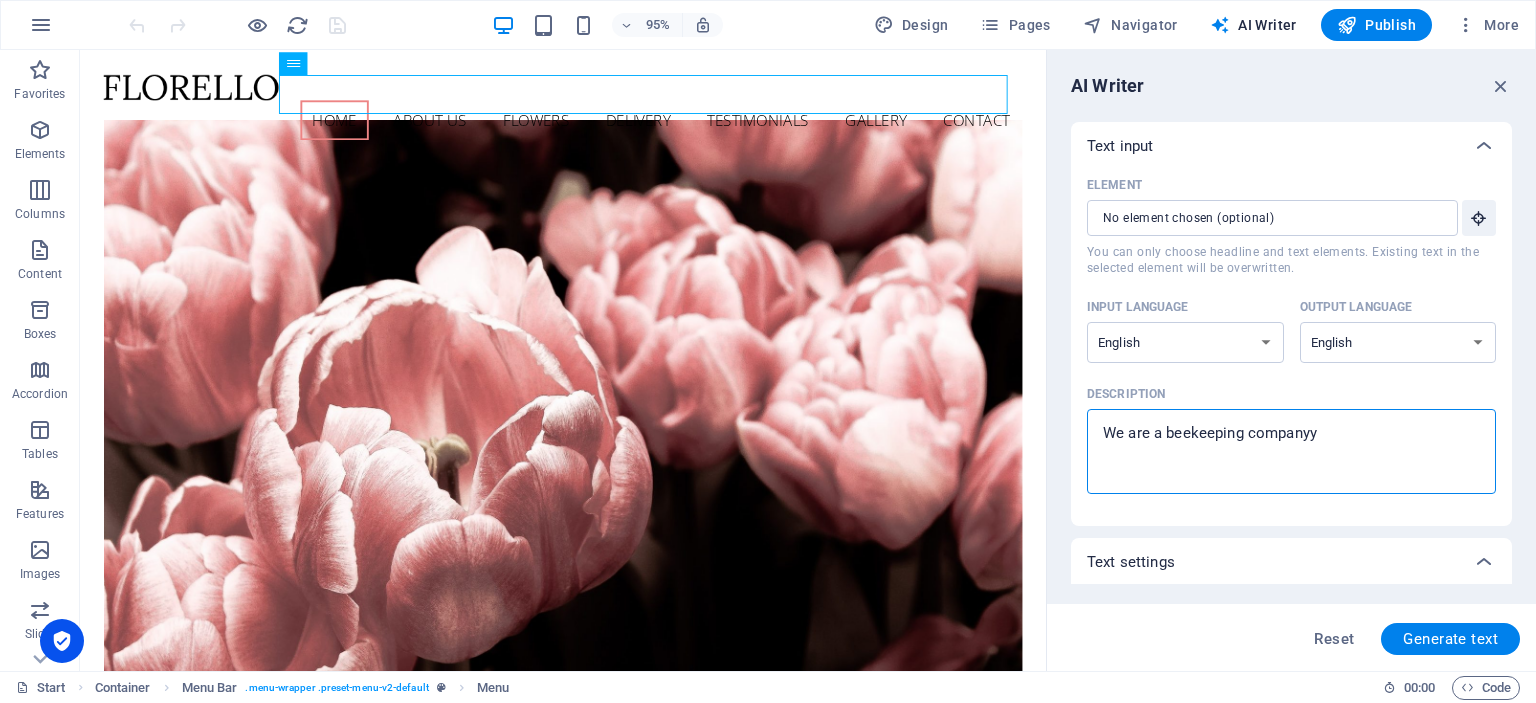type on "We are a beekeeping company" 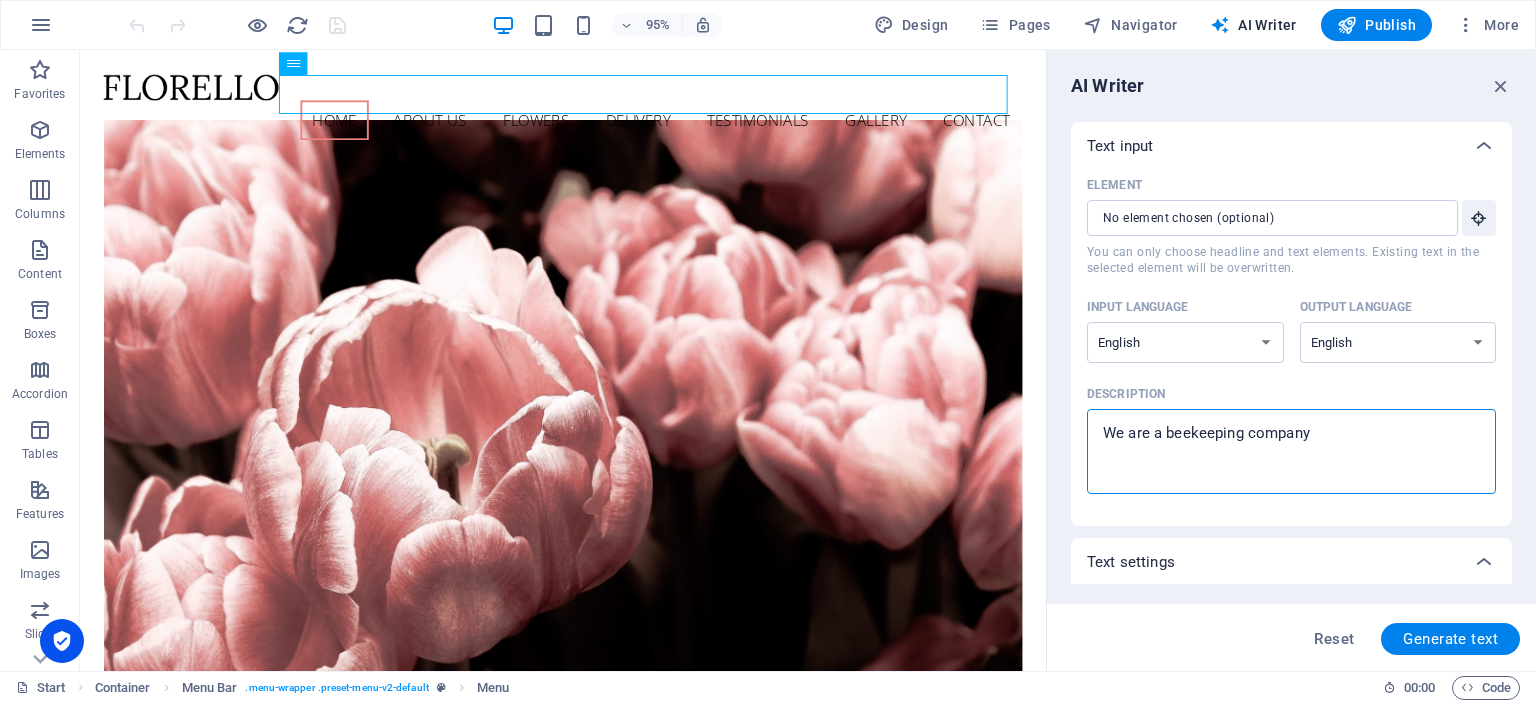 type on "We are a beekeeping company." 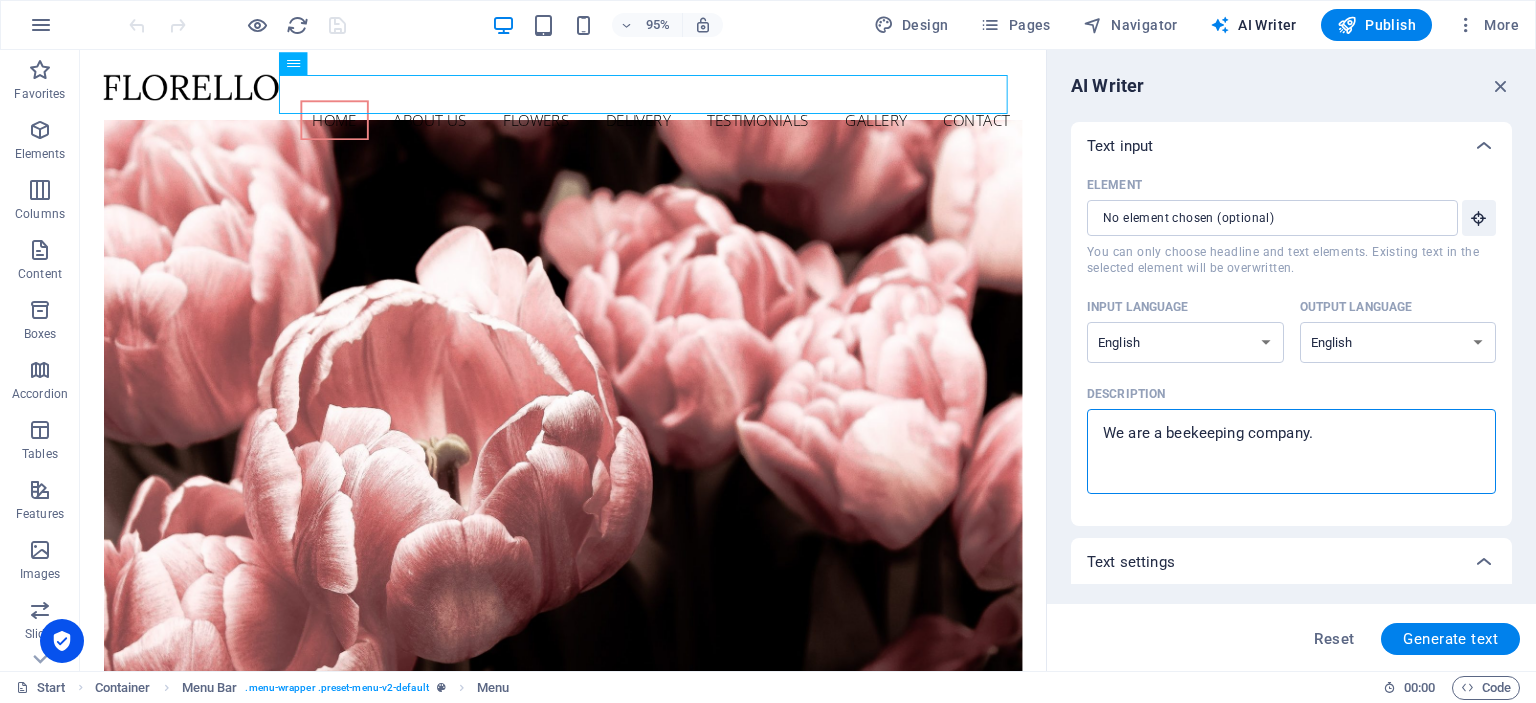 type on "We are a beekeeping company." 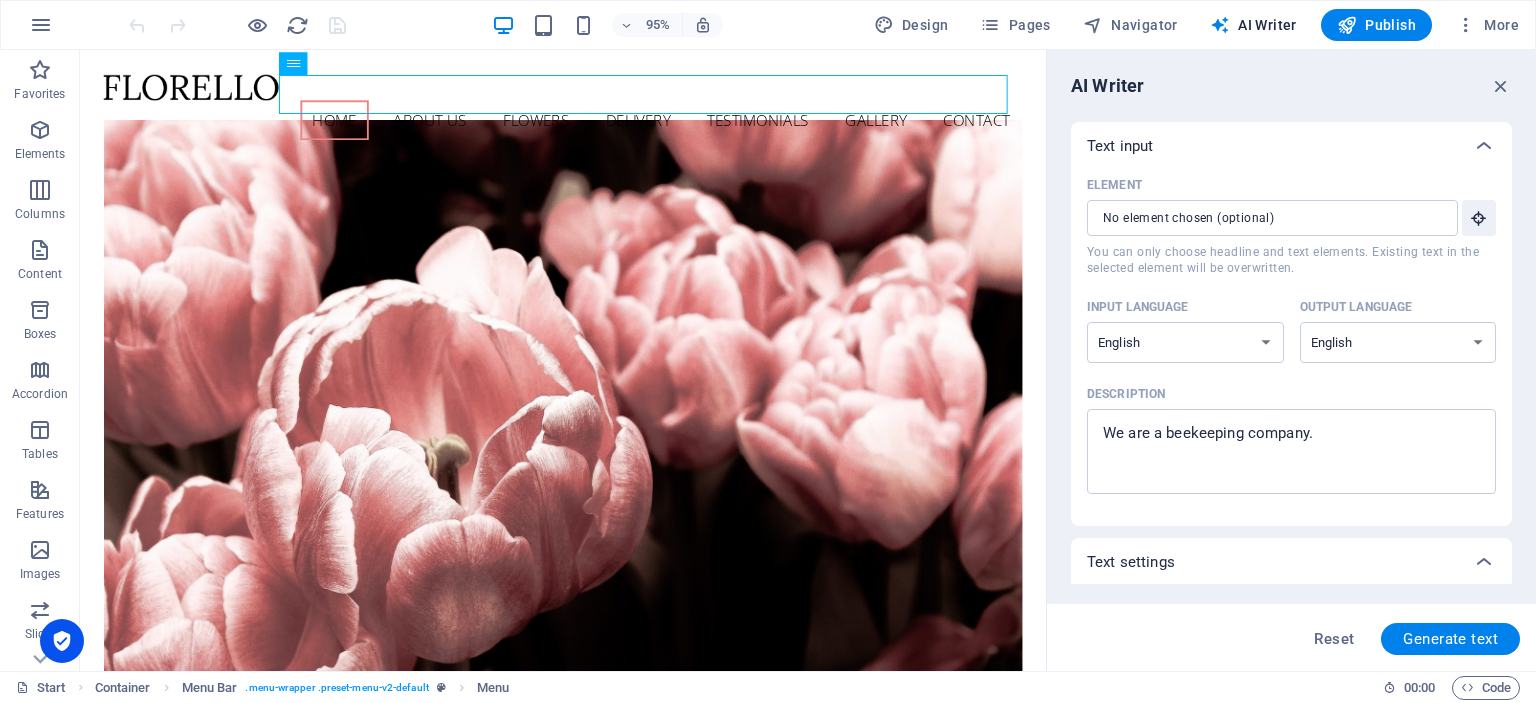 type on "x" 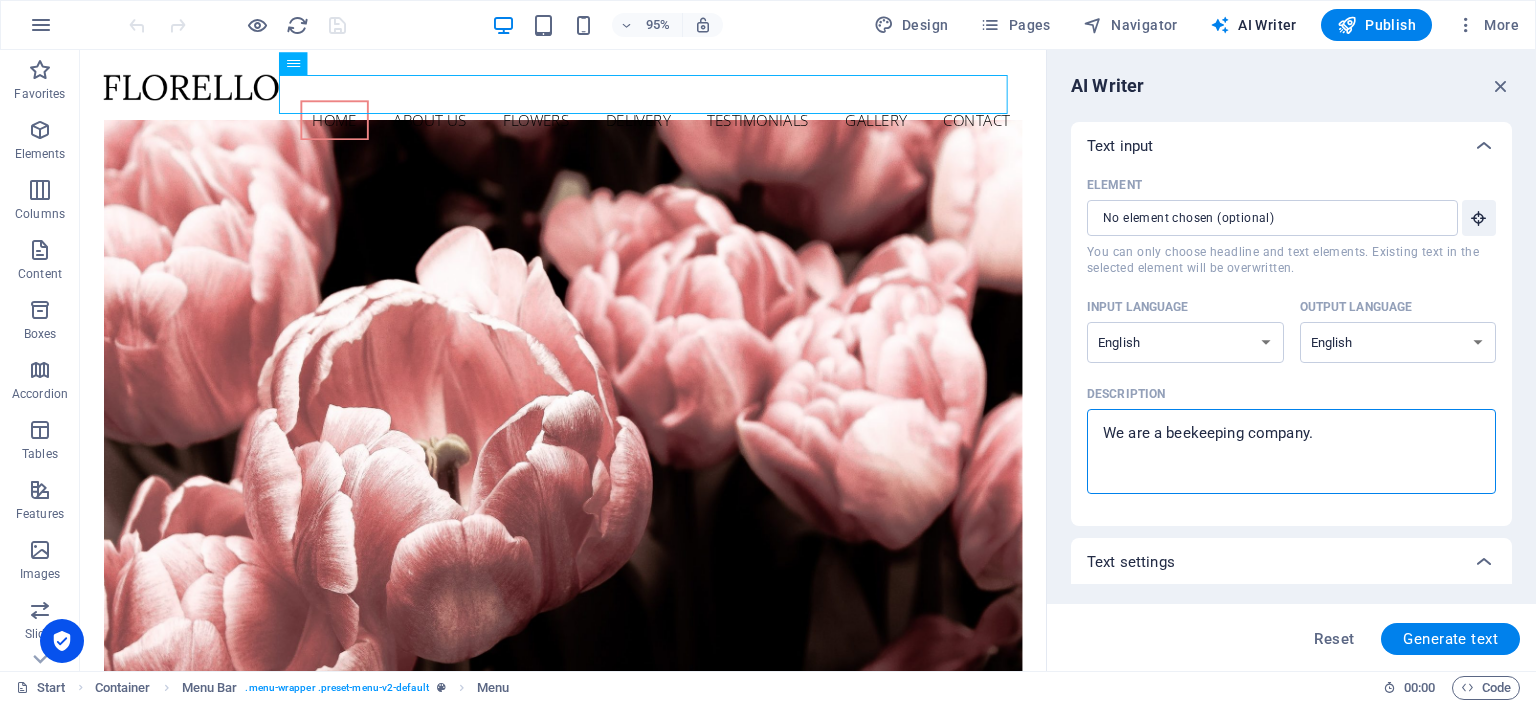 drag, startPoint x: 1364, startPoint y: 429, endPoint x: 1060, endPoint y: 419, distance: 304.16443 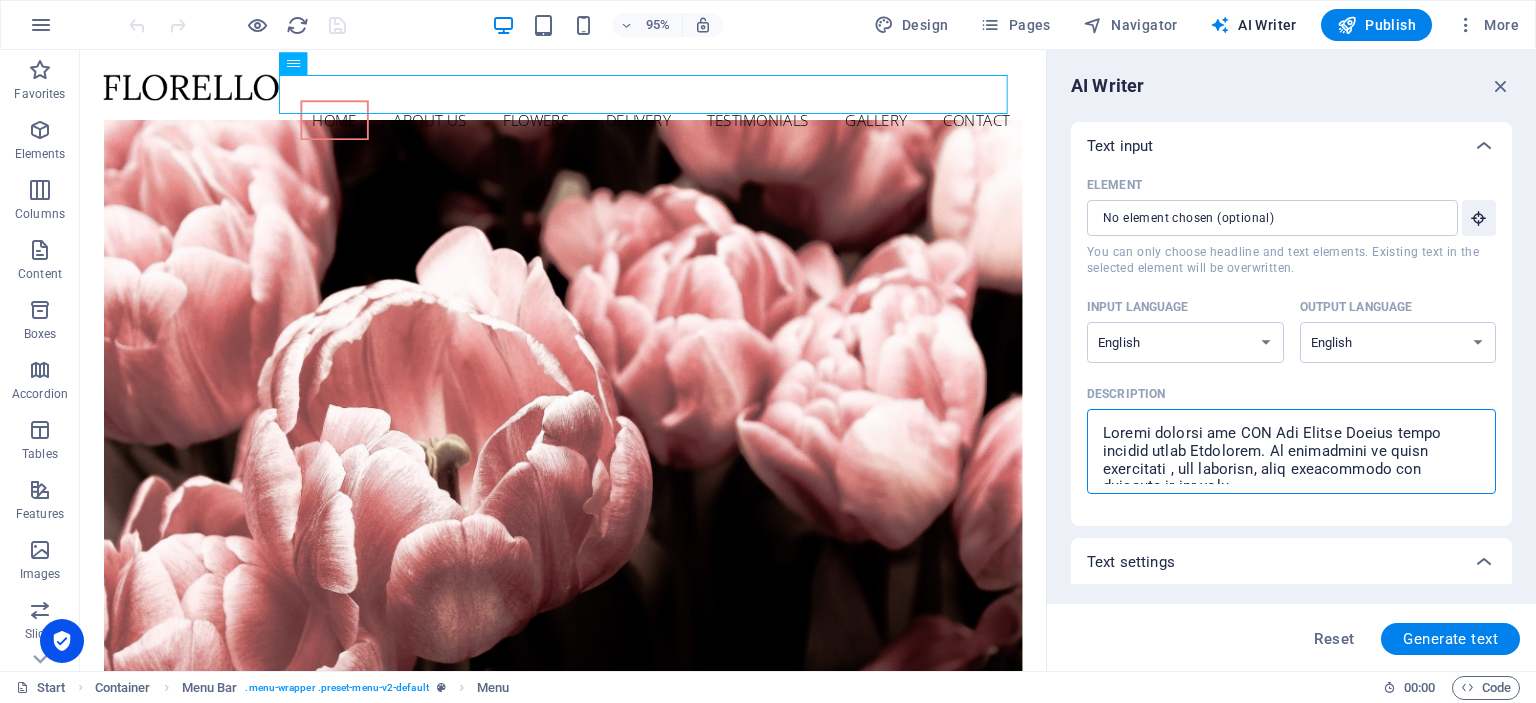 scroll, scrollTop: 902, scrollLeft: 0, axis: vertical 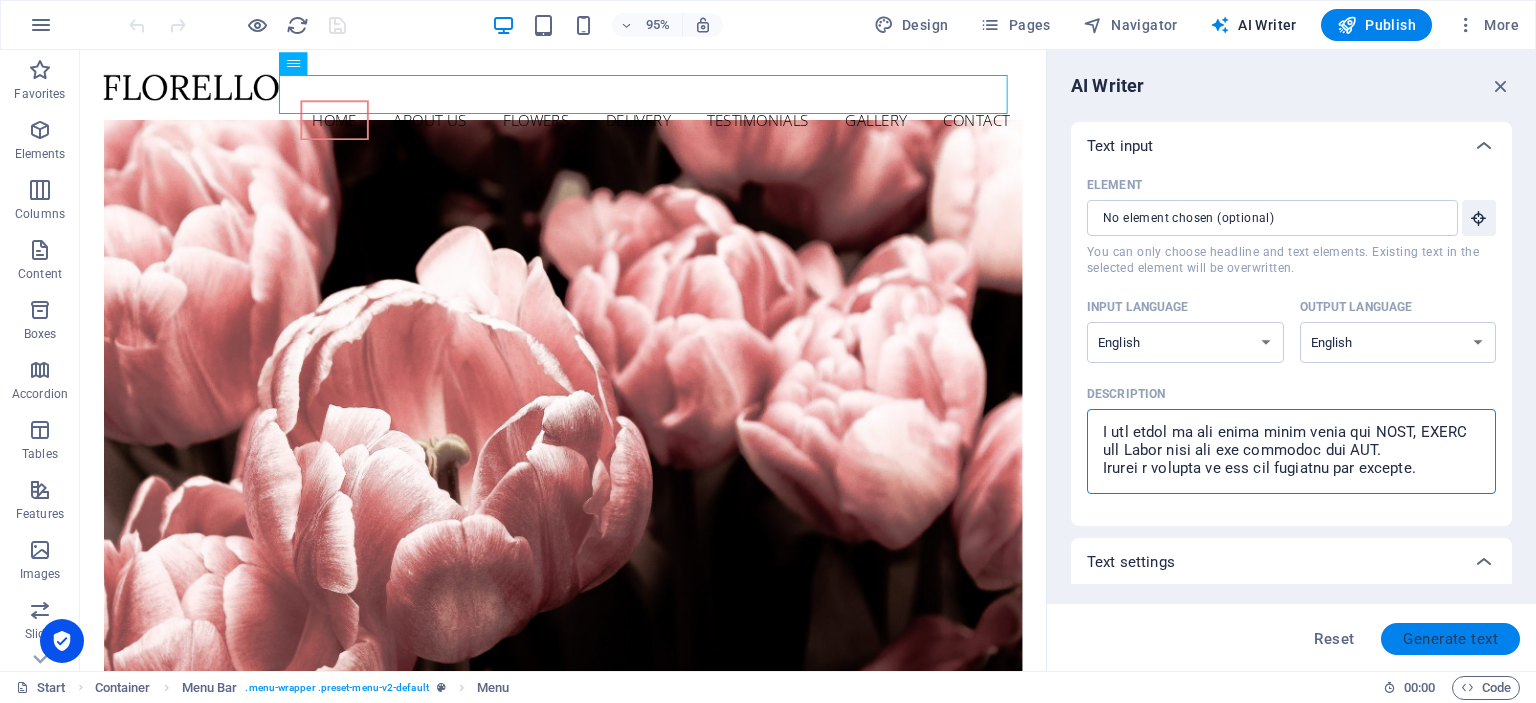 type on "Create website for TSN The Sealed Nectar honey company using Wordpress. We specialize in honey production , bee removals, hive maintenance and products of the hive.
The theme of the website should be gold and what and look premium.
Create 3 pages one for home page including our award winning honey , about us and what makes us special. We are registered beekeepers with the Department of Agriculture as well as members of the Western Cape Beekeepers Association (WCBA).
2nd page should be about our bee removal , process and how we ensure the safe relocation of hives and the nurturing them until strong enough to survive on farms where the are left in natural habitat and our continues management for pest and maintenance of them.
3rd page to showcase our products (honey , squeeze bottle honey,gift sets, honey comb, beeswax lip balm, wax candles, honey soap bars, propolis serum, habanero honey, body cream and face lotion (coming soon) Shop coming soon. Orders can be placed on whatsapp for now.
We won awards for..." 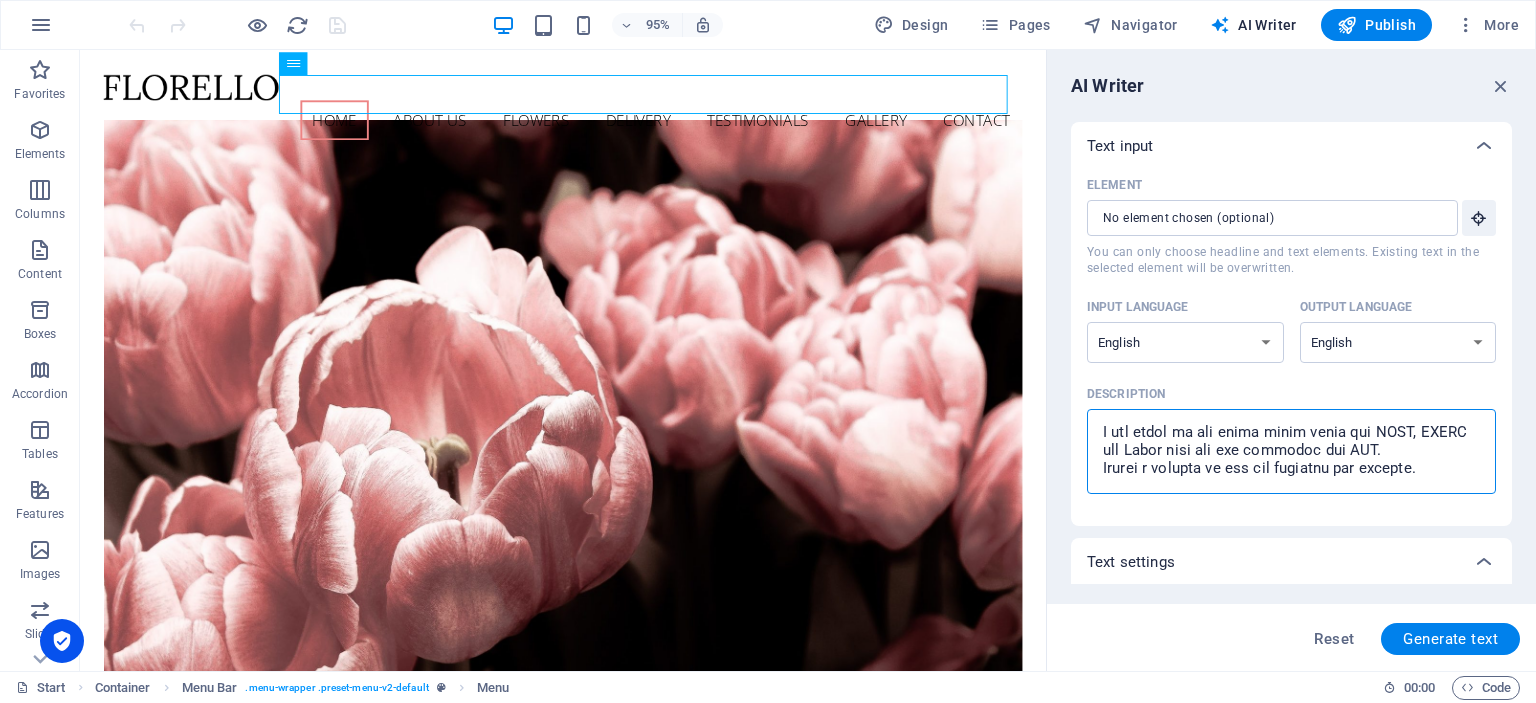 click on "Generate text" at bounding box center (1450, 639) 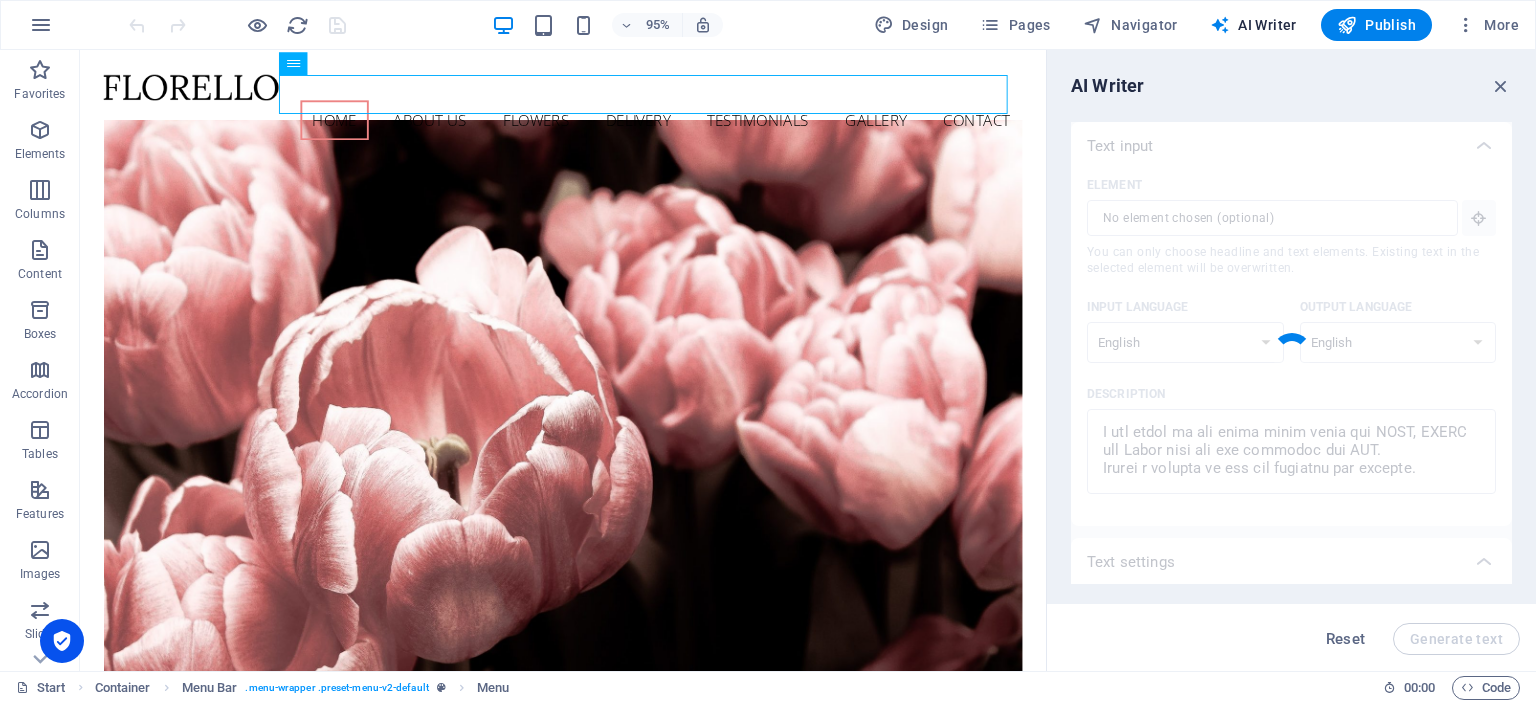 type on "x" 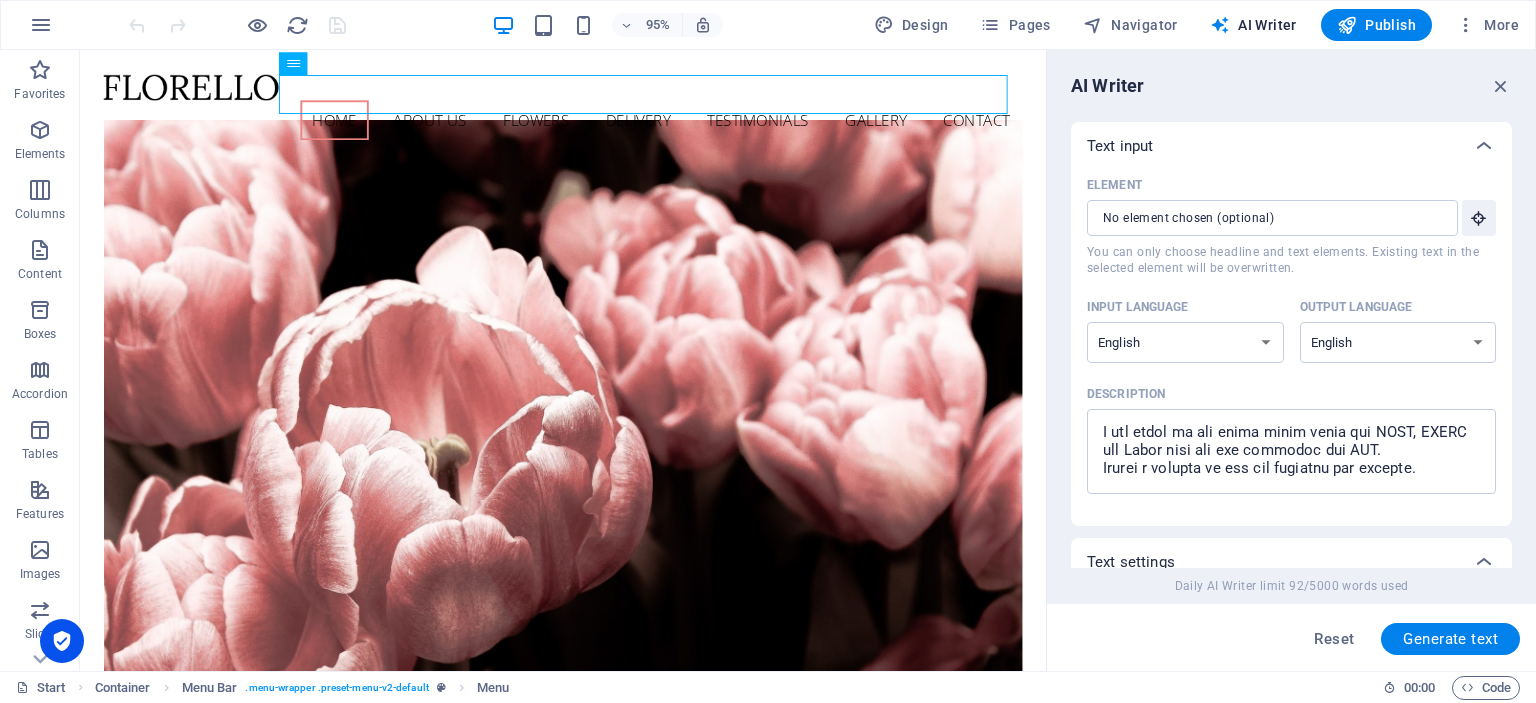 scroll, scrollTop: 902, scrollLeft: 0, axis: vertical 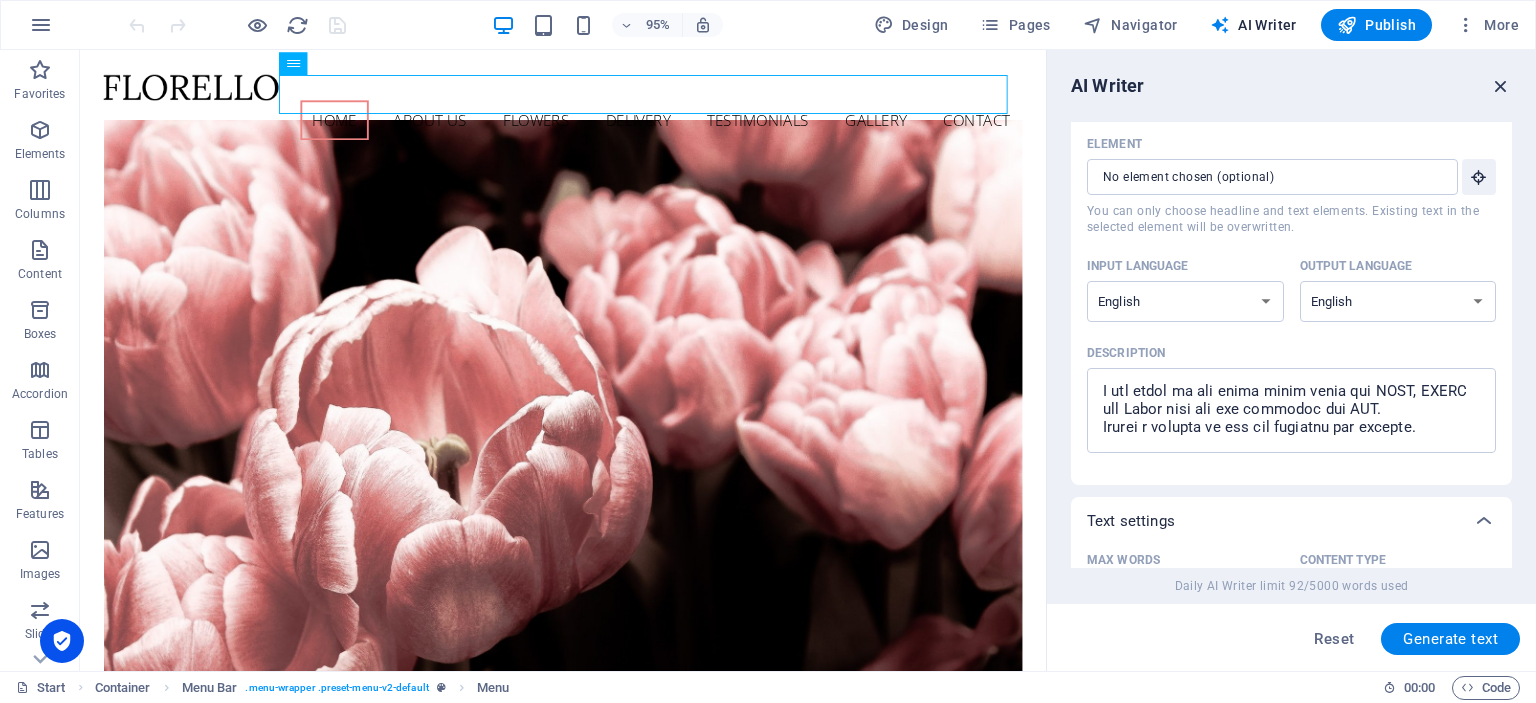 click at bounding box center [1501, 86] 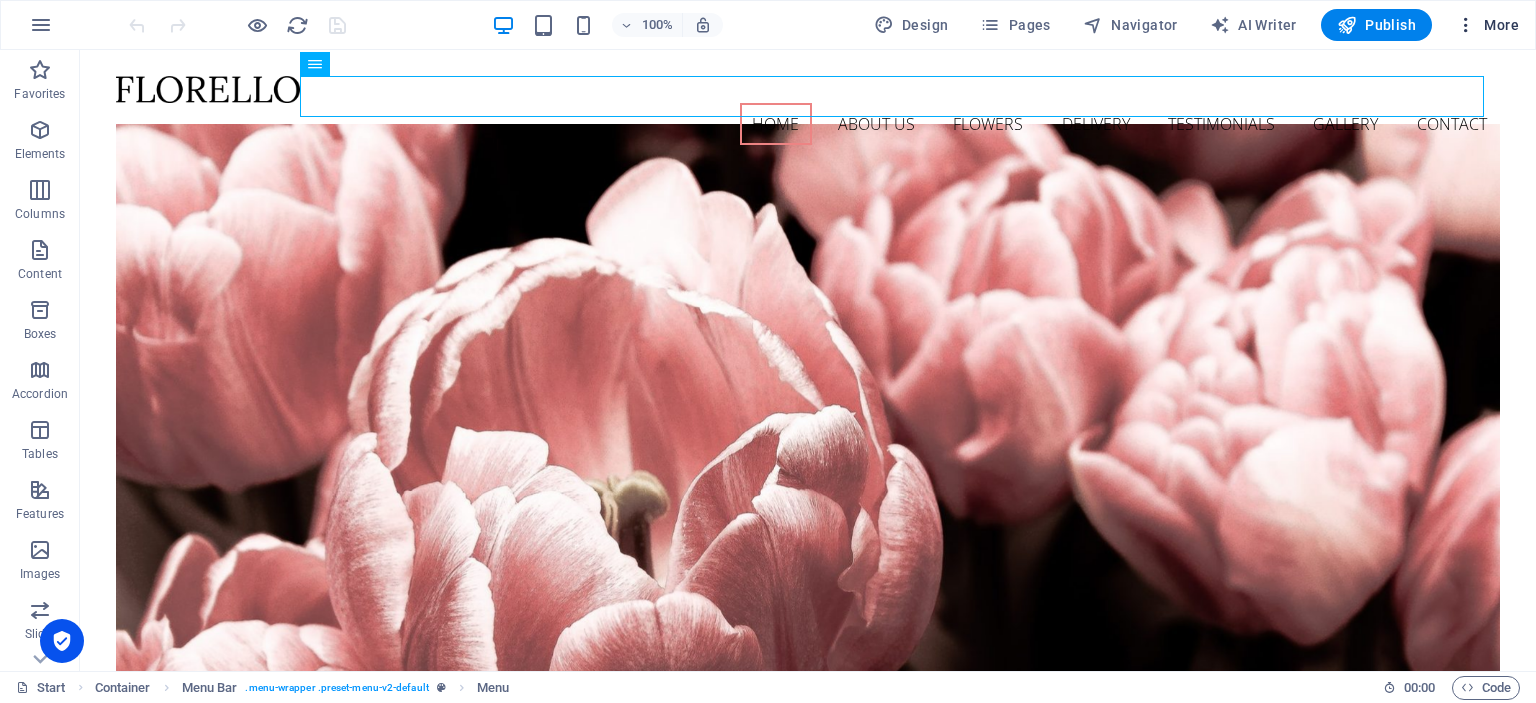click at bounding box center [1466, 25] 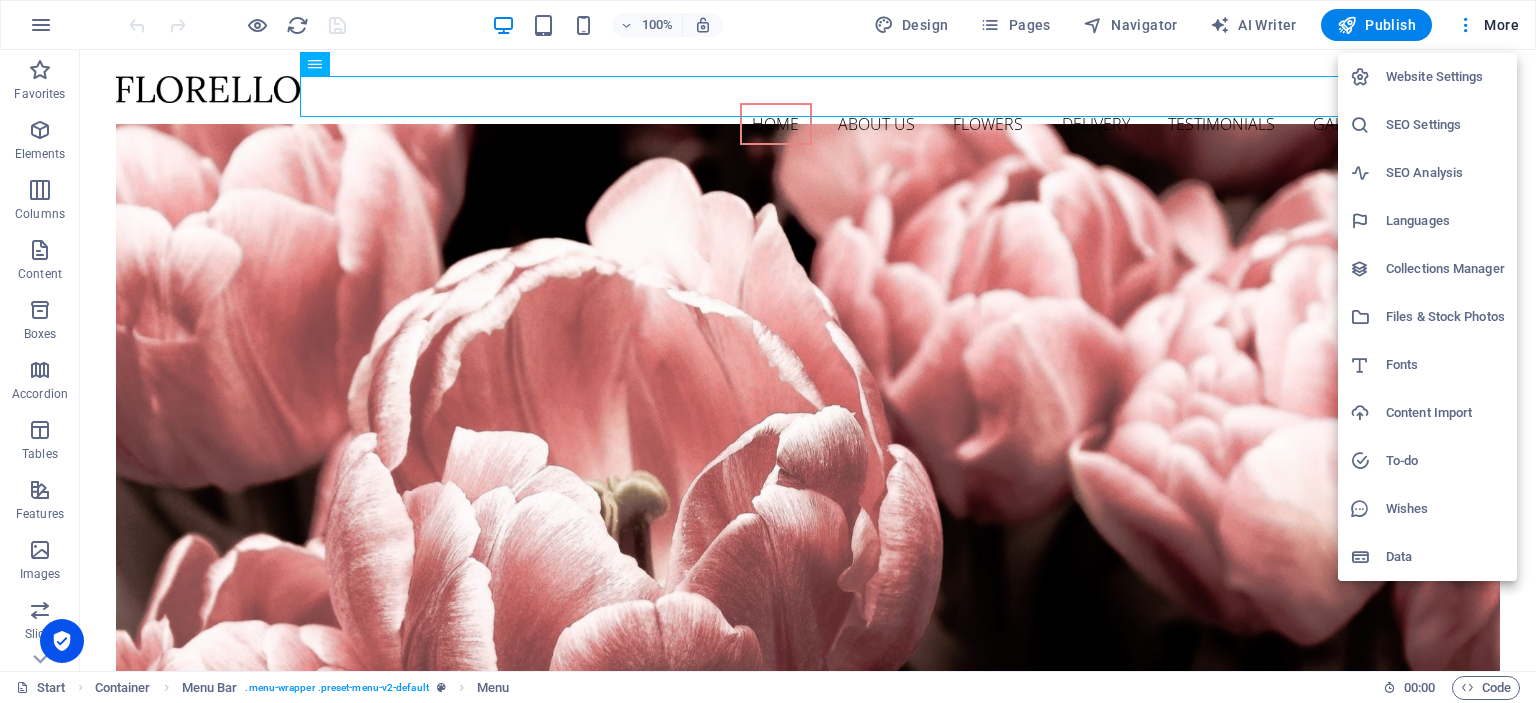 click at bounding box center (768, 351) 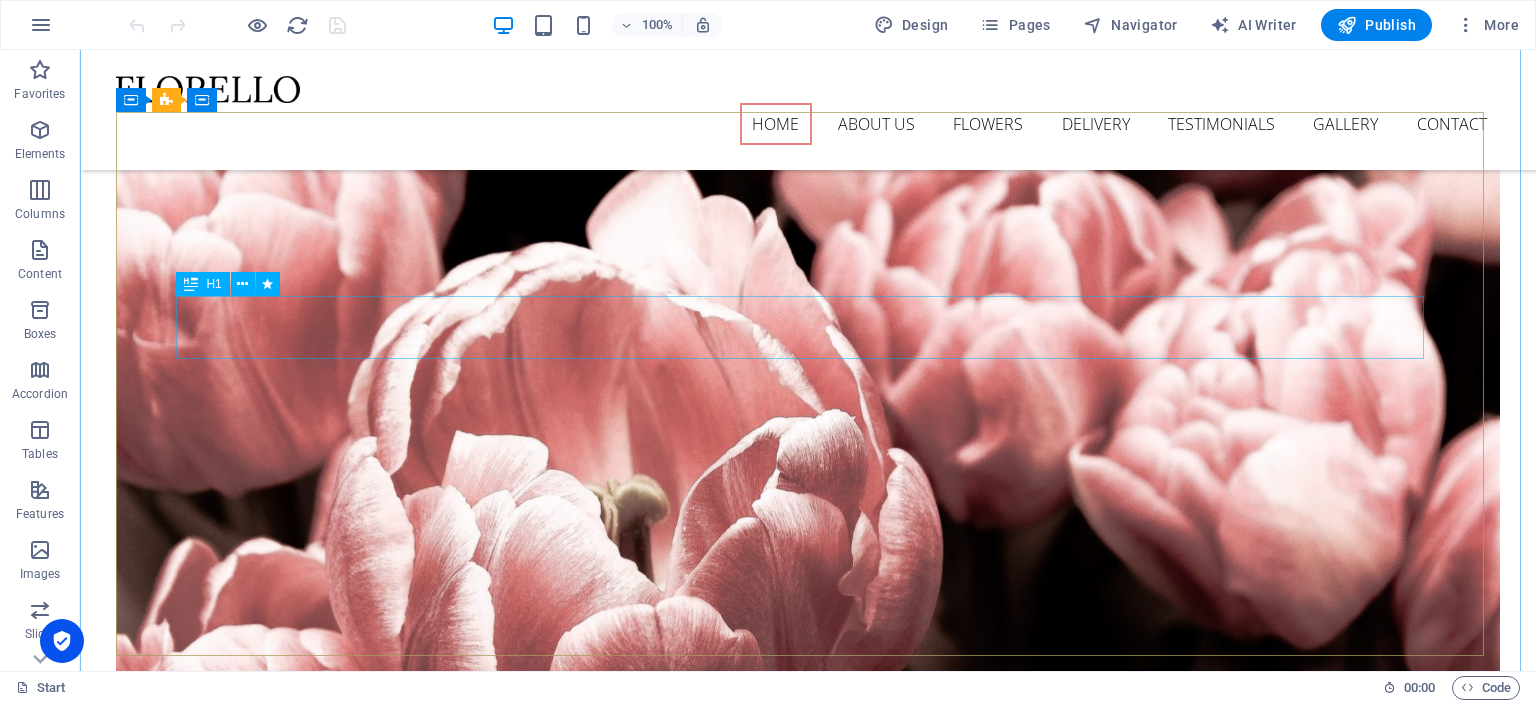 scroll, scrollTop: 0, scrollLeft: 0, axis: both 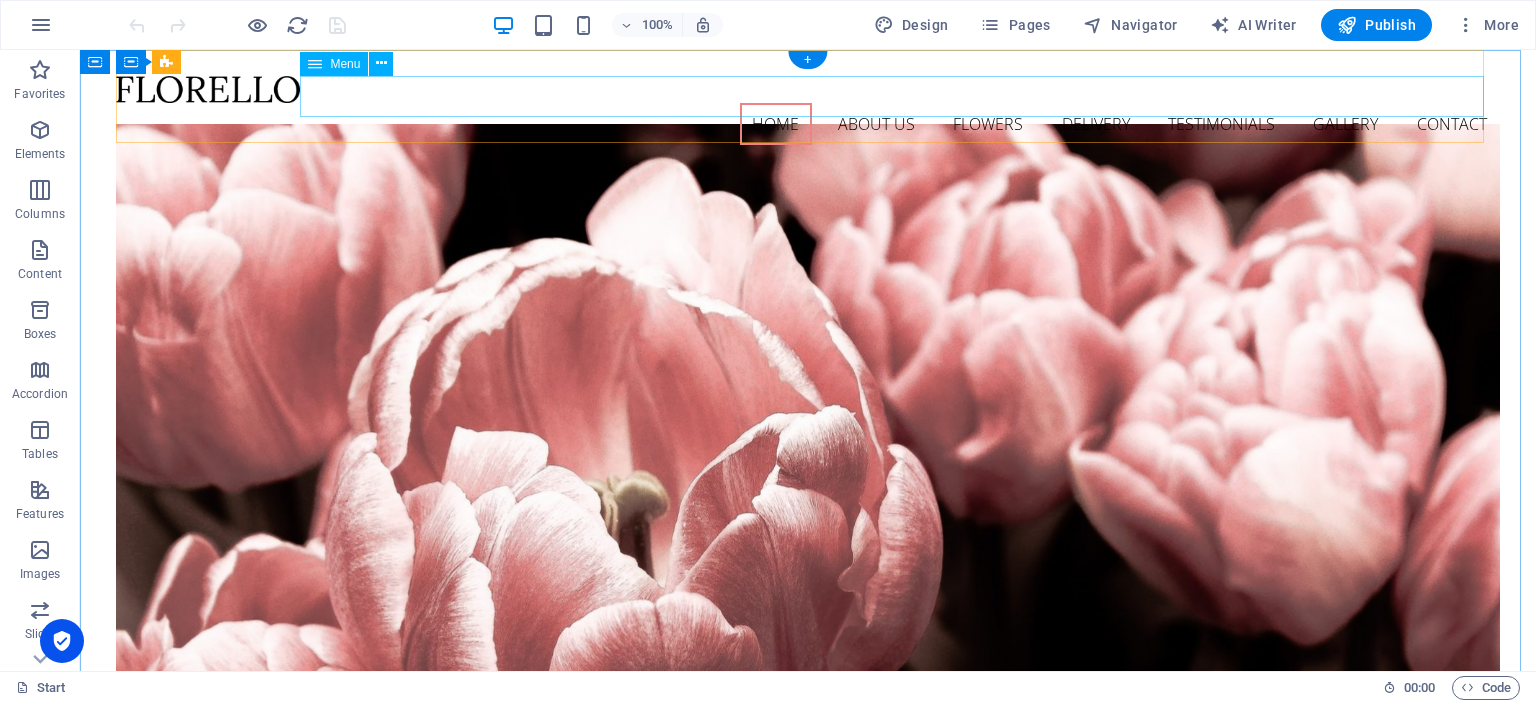 click on "Home About us Flowers Delivery Testimonials Gallery Contact" at bounding box center [807, 124] 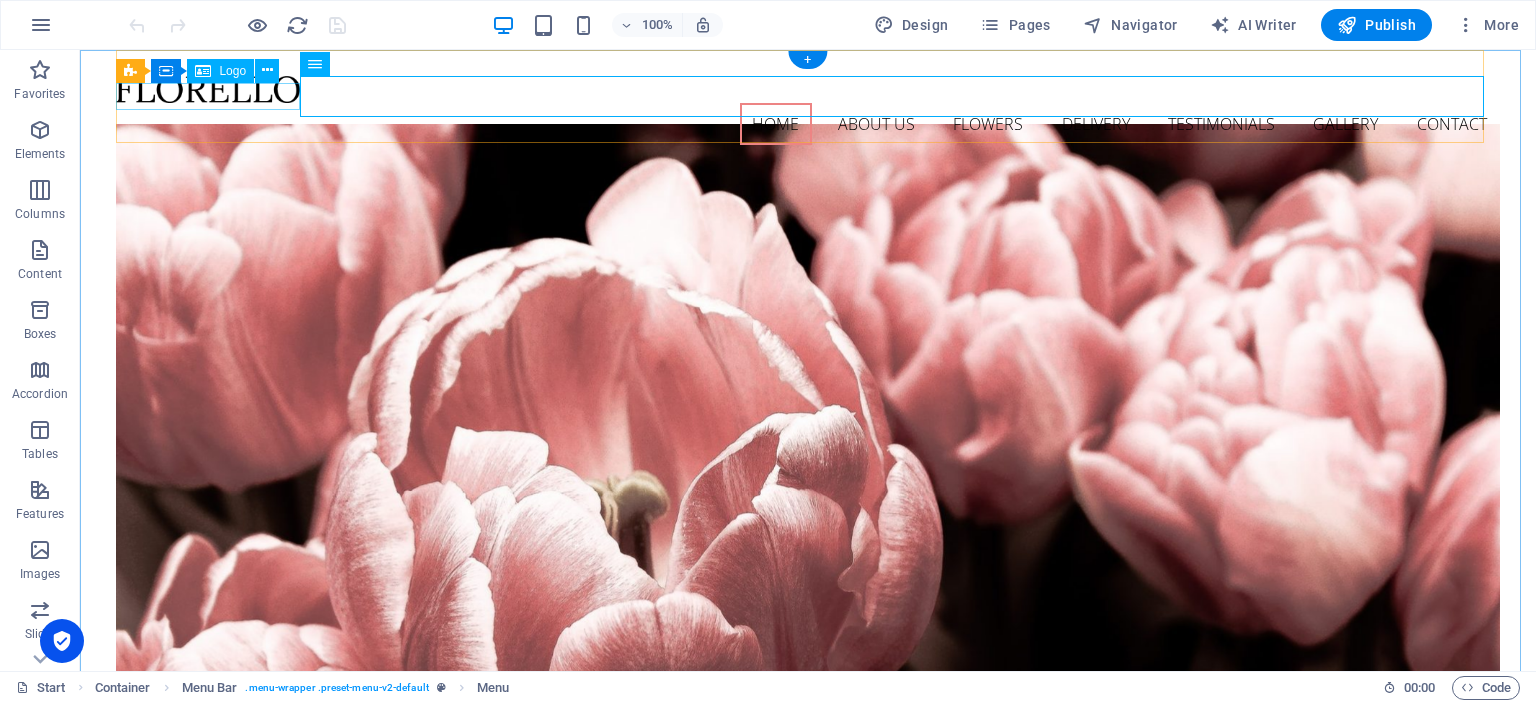 click at bounding box center [807, 89] 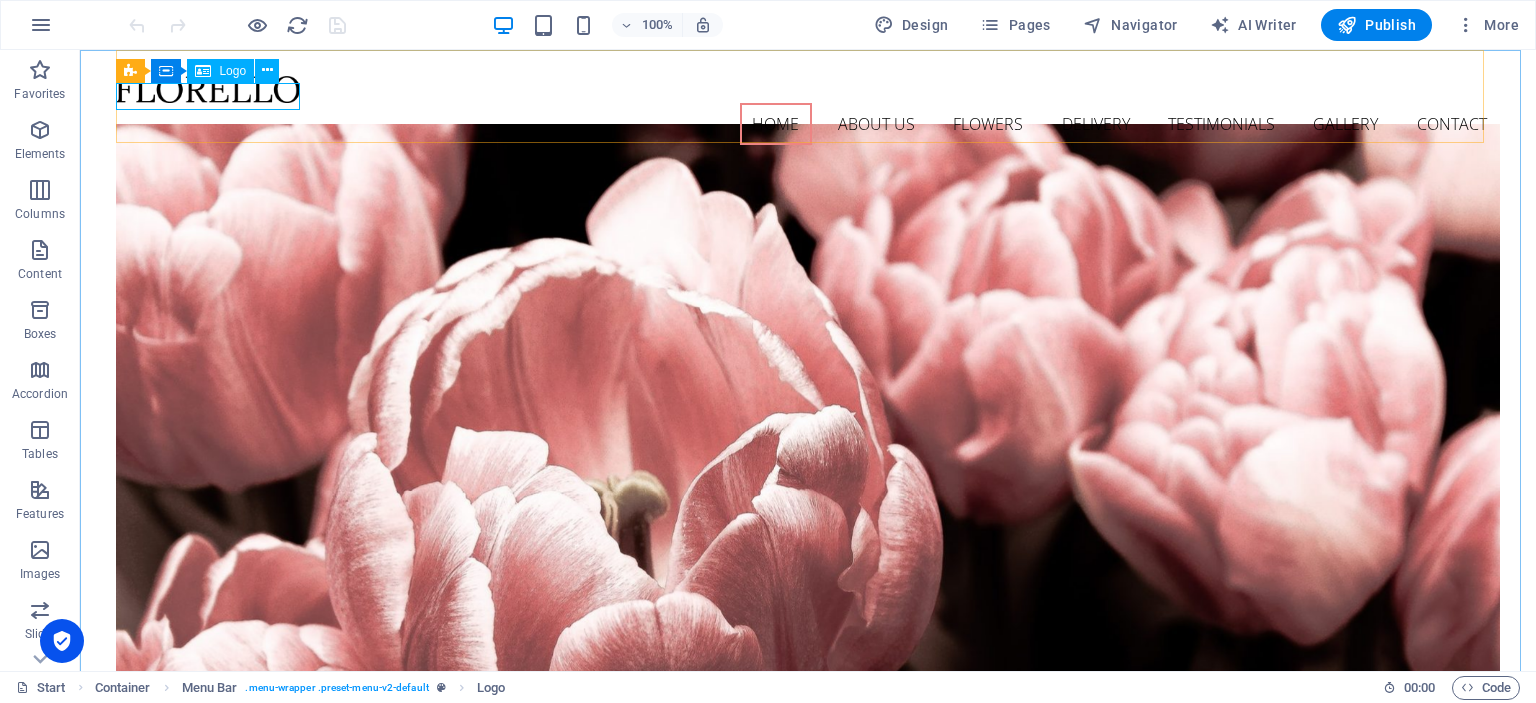 click on "Logo" at bounding box center [232, 71] 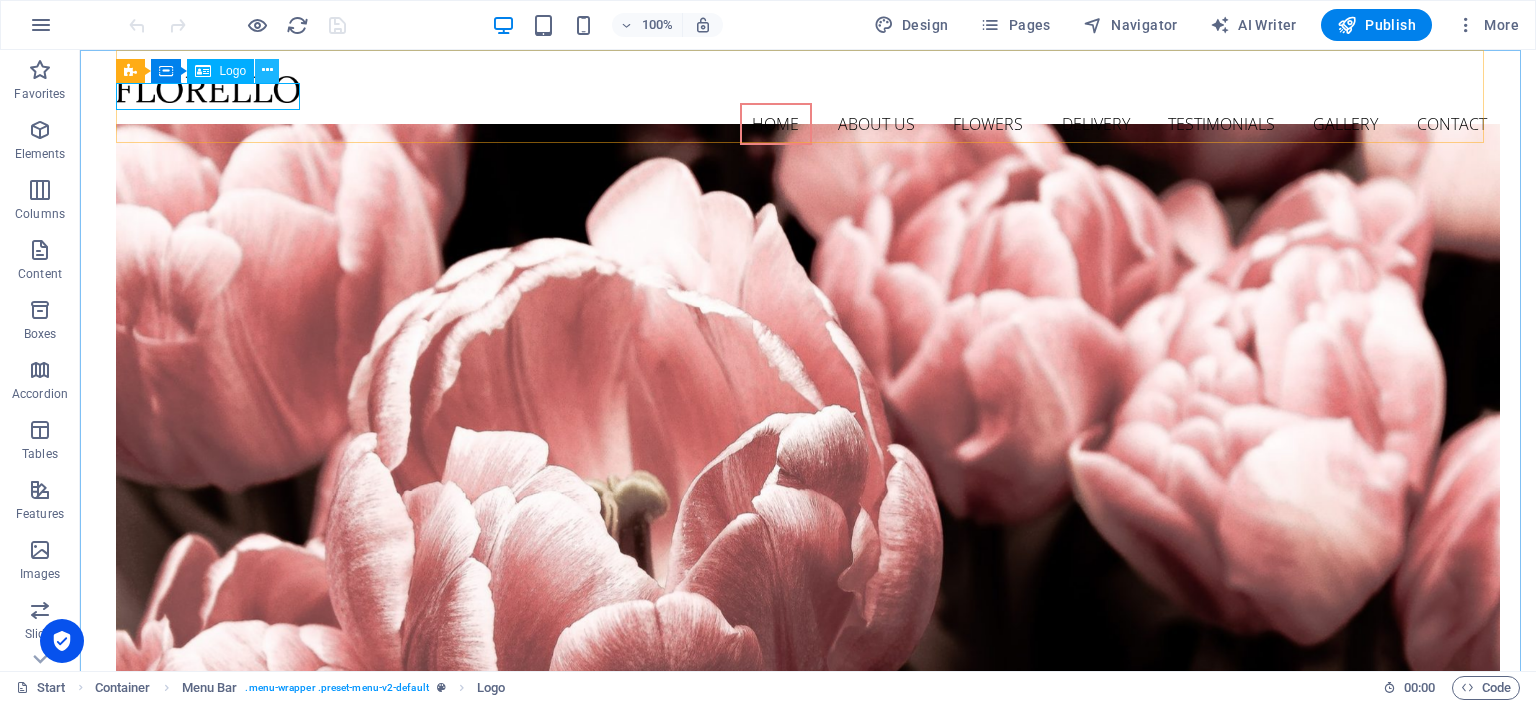 click at bounding box center [267, 70] 